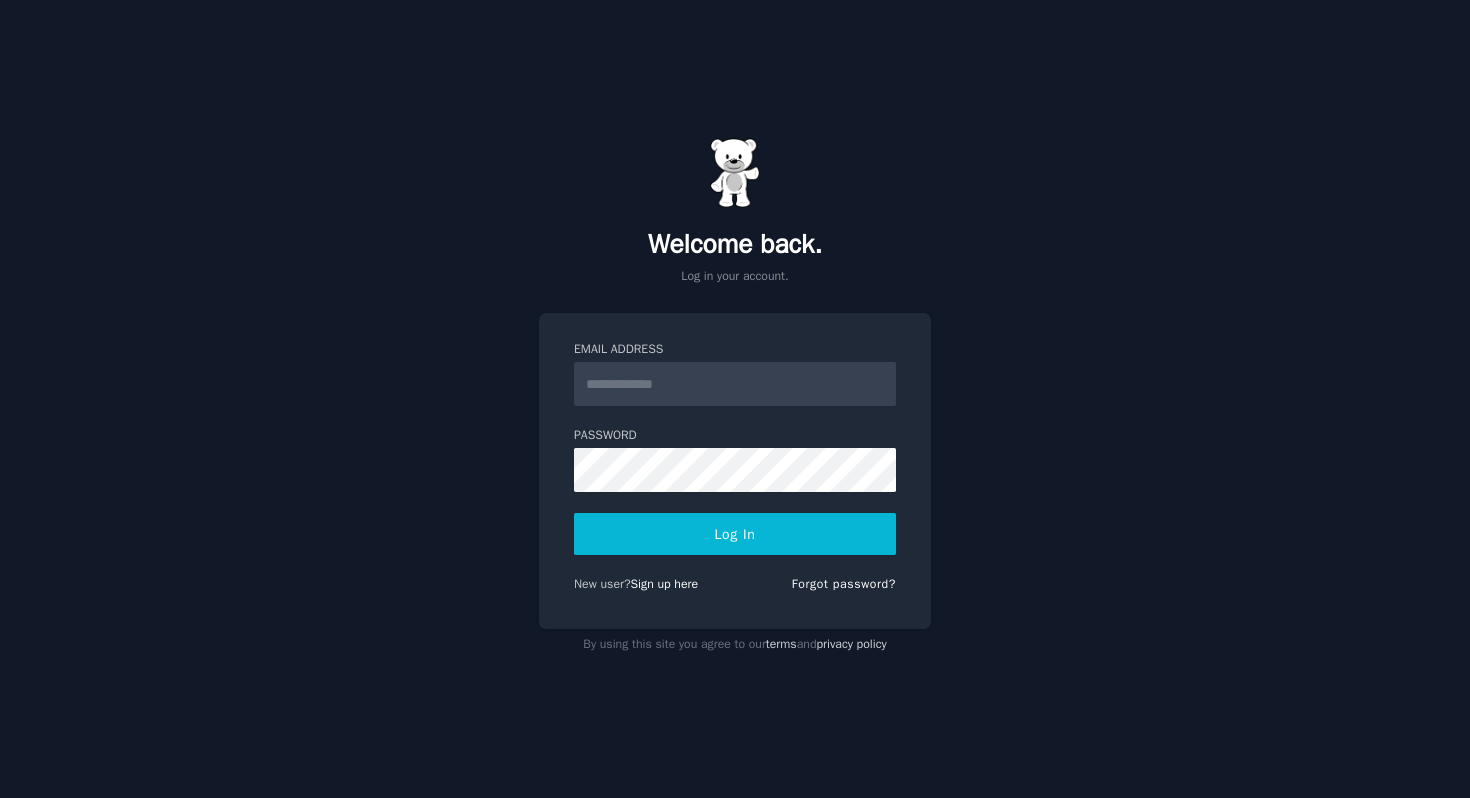 scroll, scrollTop: 0, scrollLeft: 0, axis: both 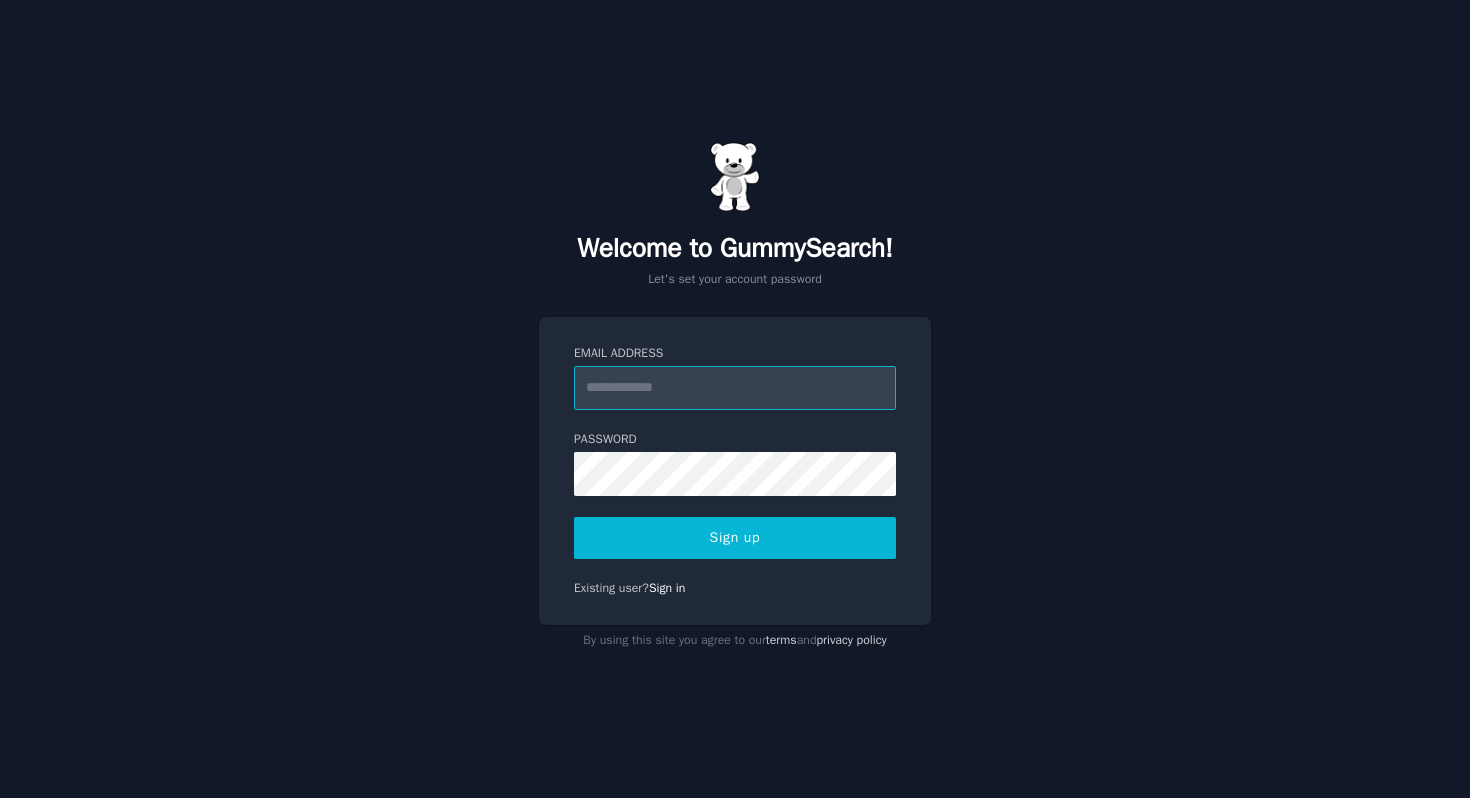 click on "Email Address" at bounding box center [735, 388] 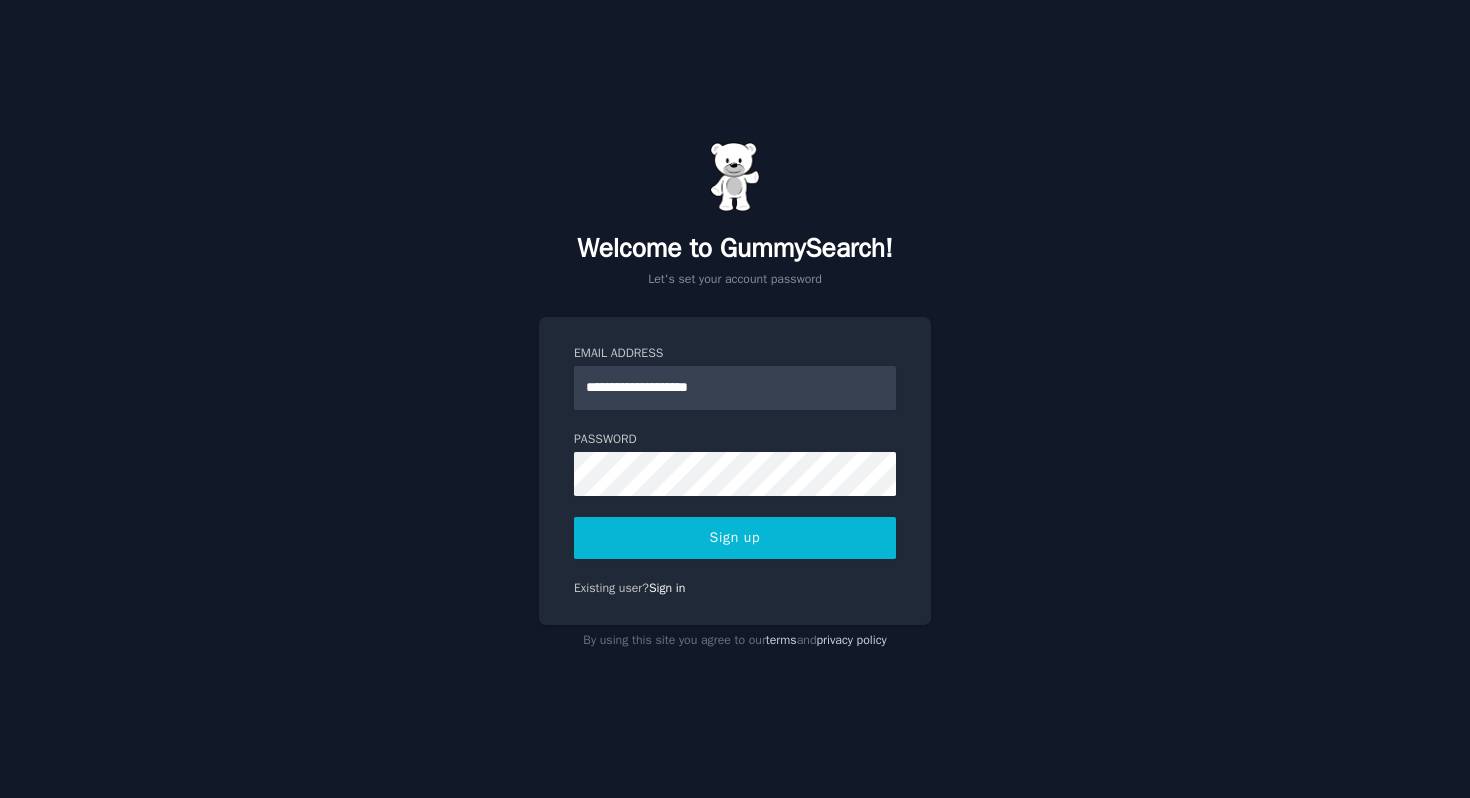 click on "**********" at bounding box center [735, 399] 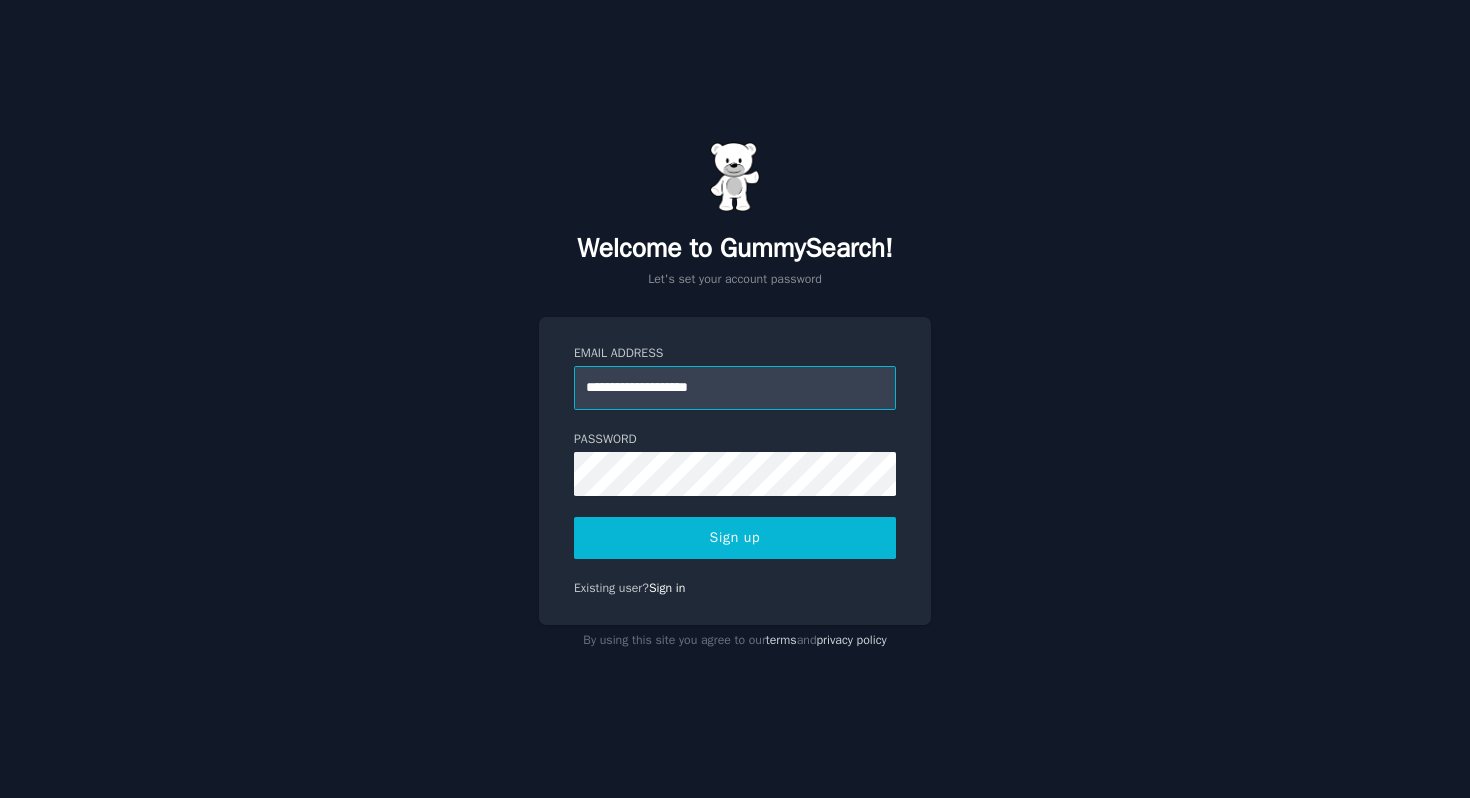 click on "**********" at bounding box center [735, 388] 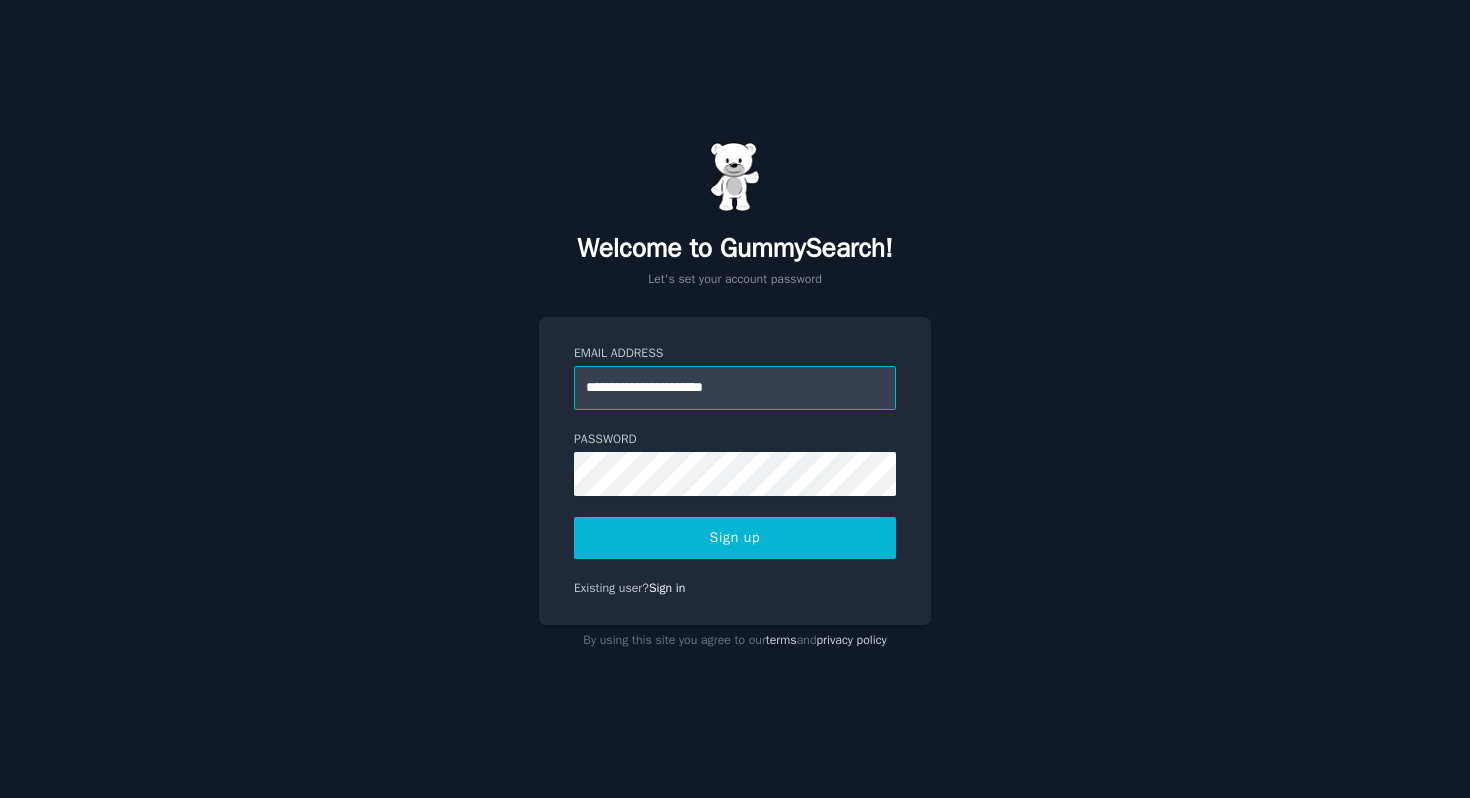 type on "**********" 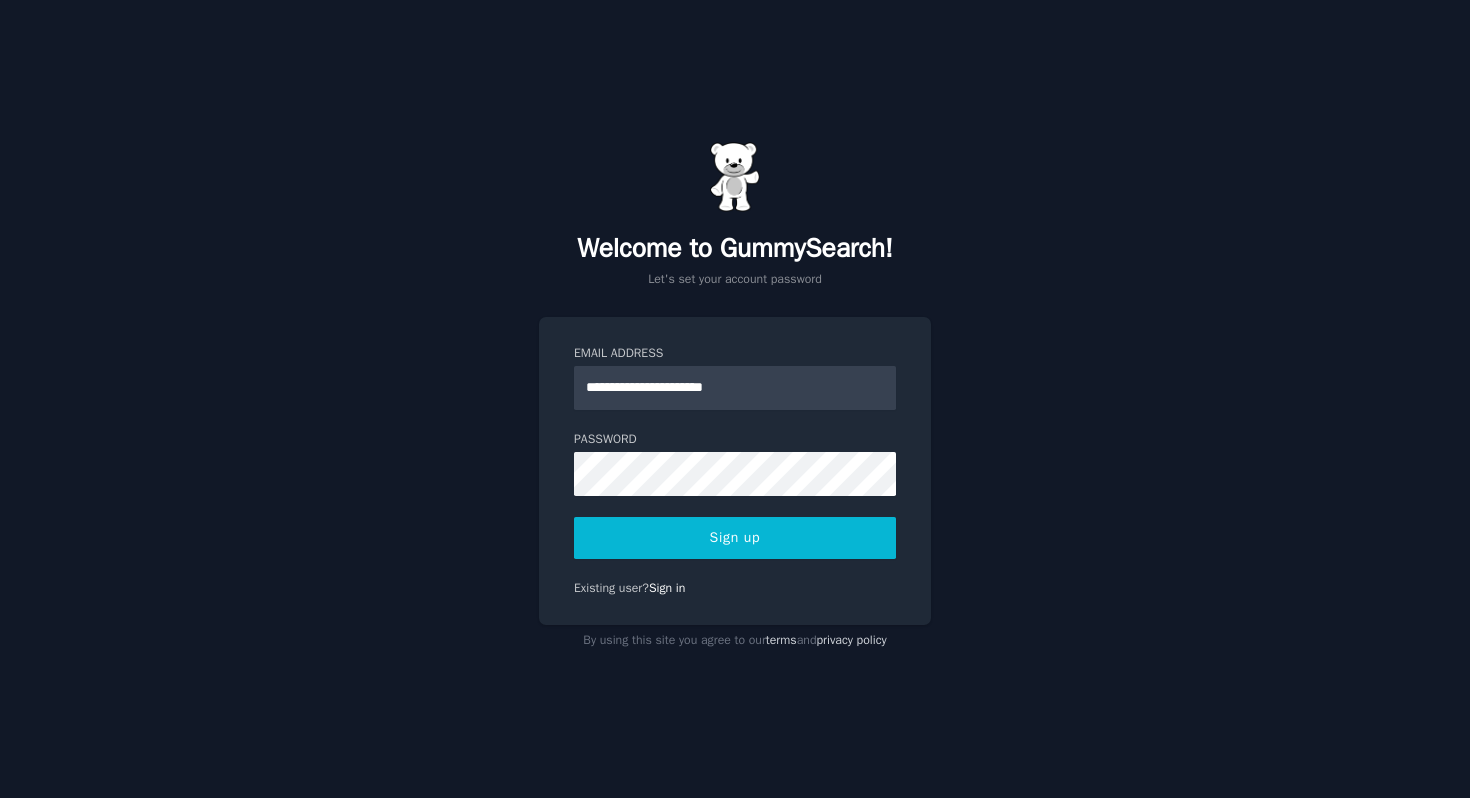 click on "Sign up" at bounding box center [735, 538] 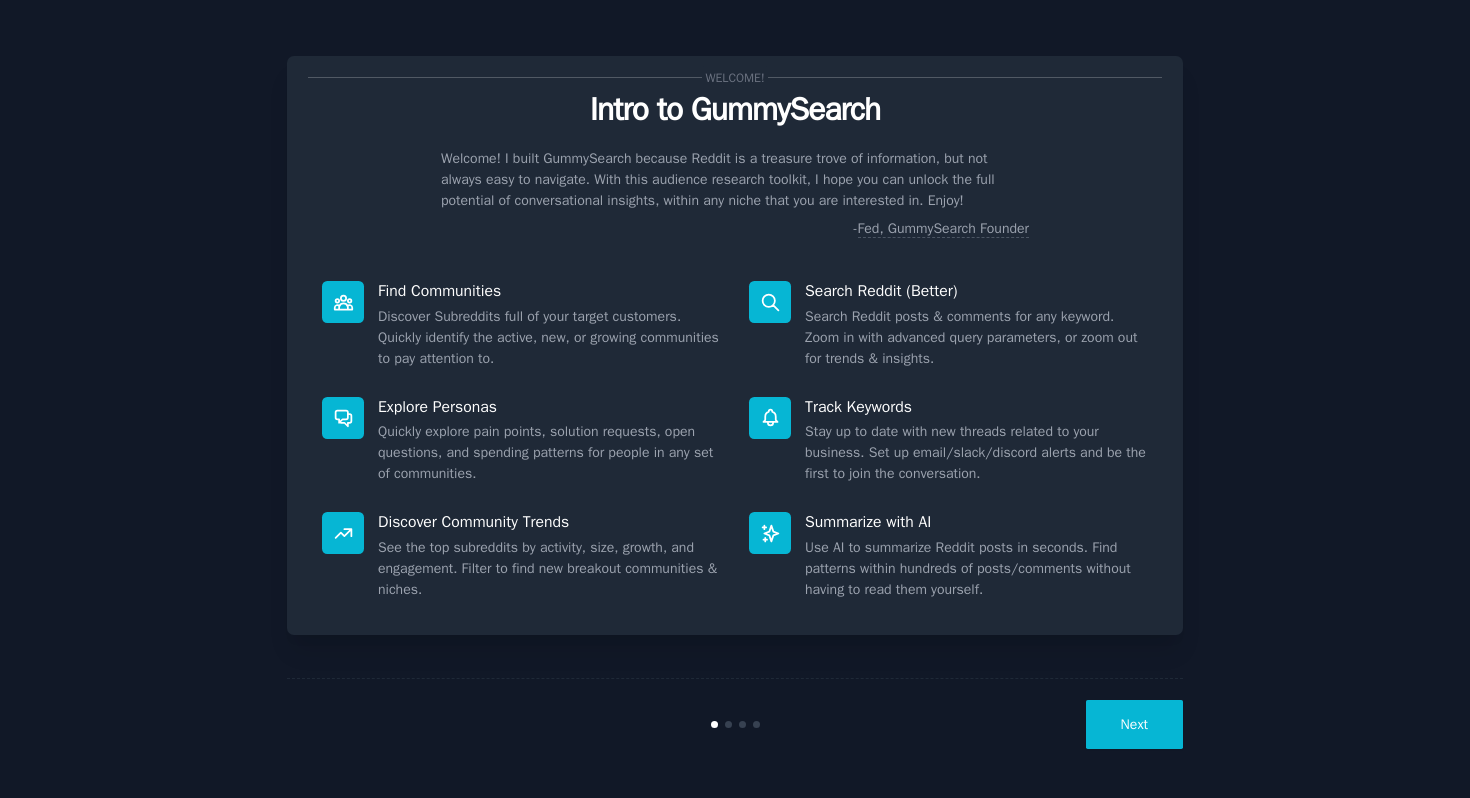 scroll, scrollTop: 0, scrollLeft: 0, axis: both 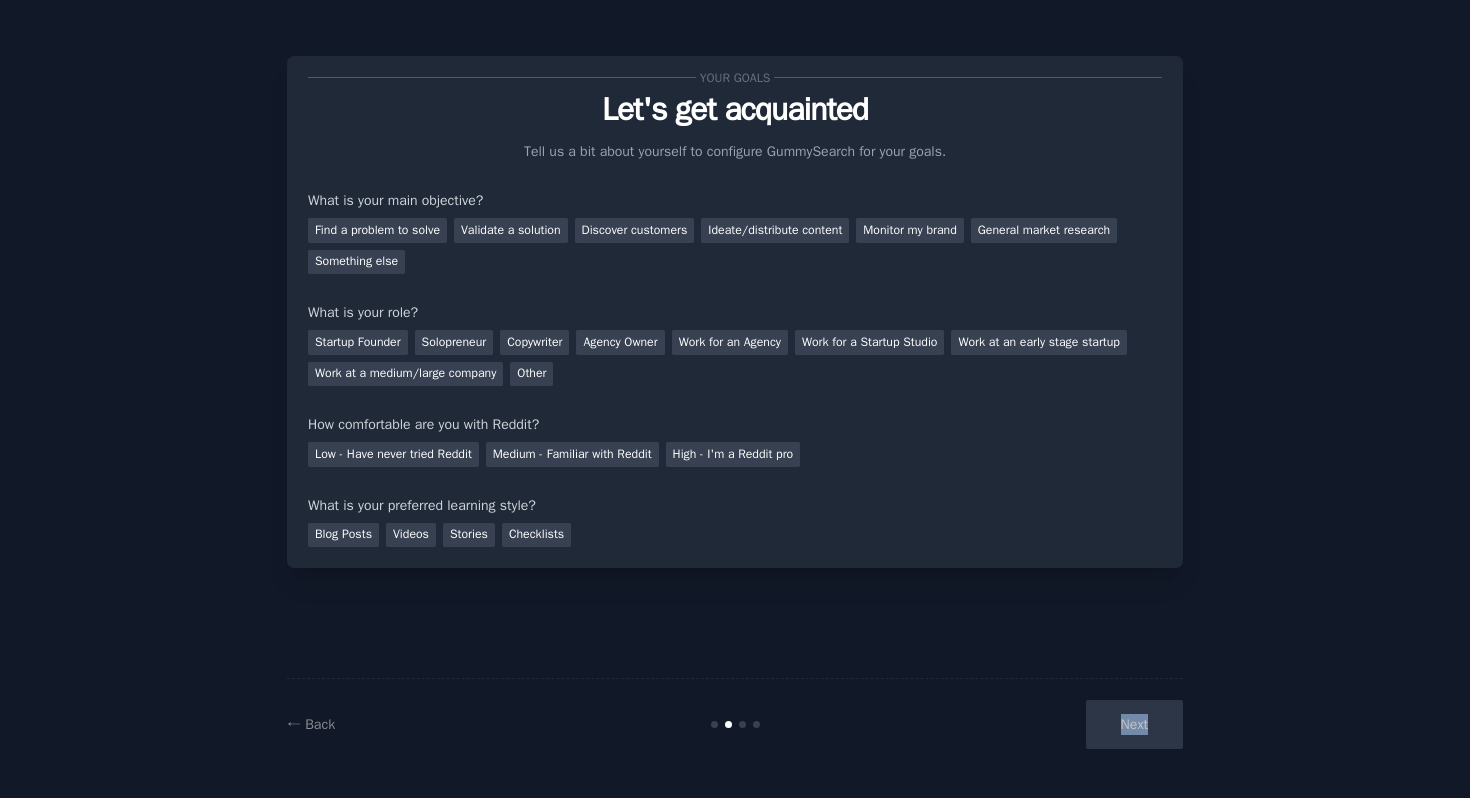 click on "Next" at bounding box center [1033, 724] 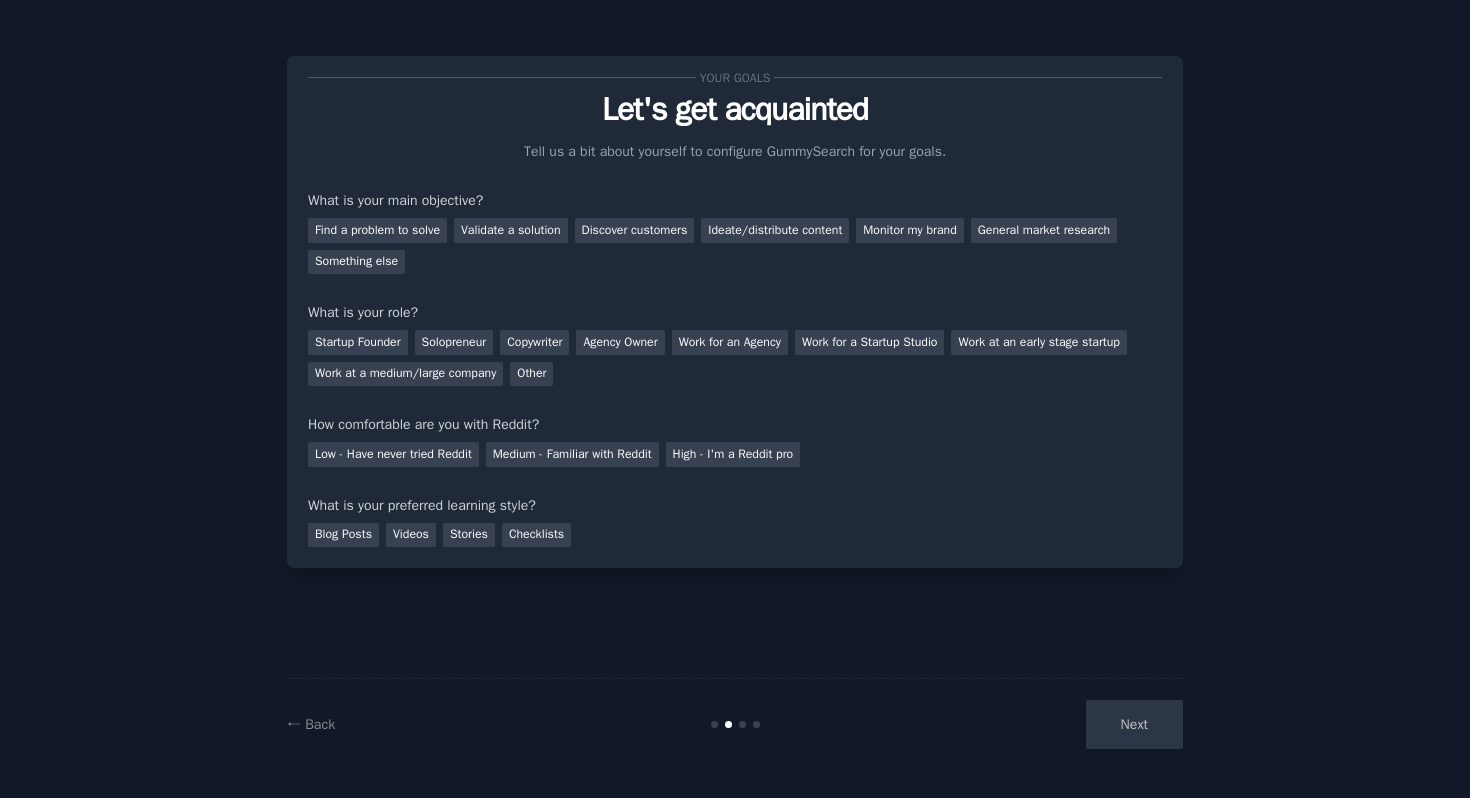 click on "Next" at bounding box center (1033, 724) 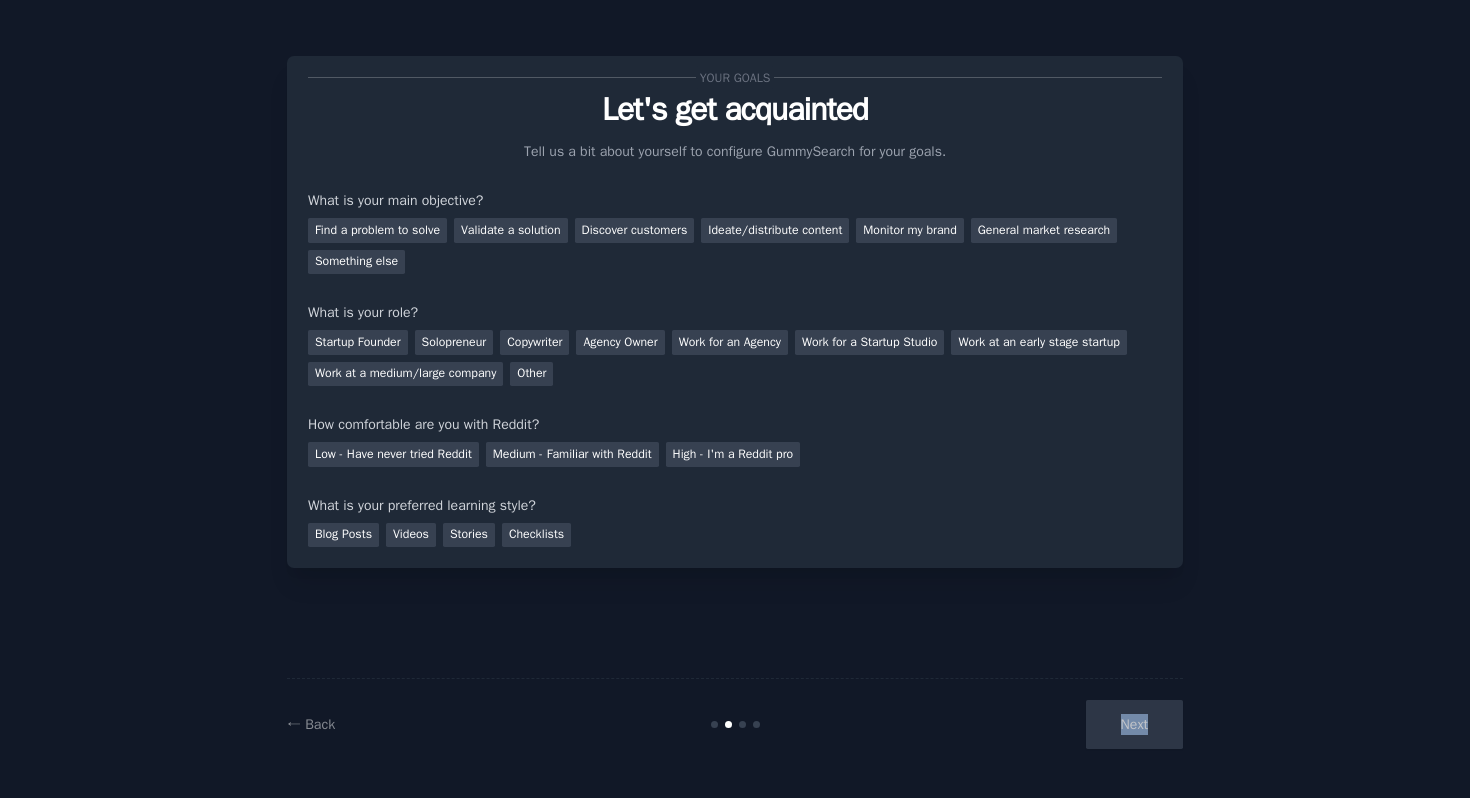 click on "Next" at bounding box center [1033, 724] 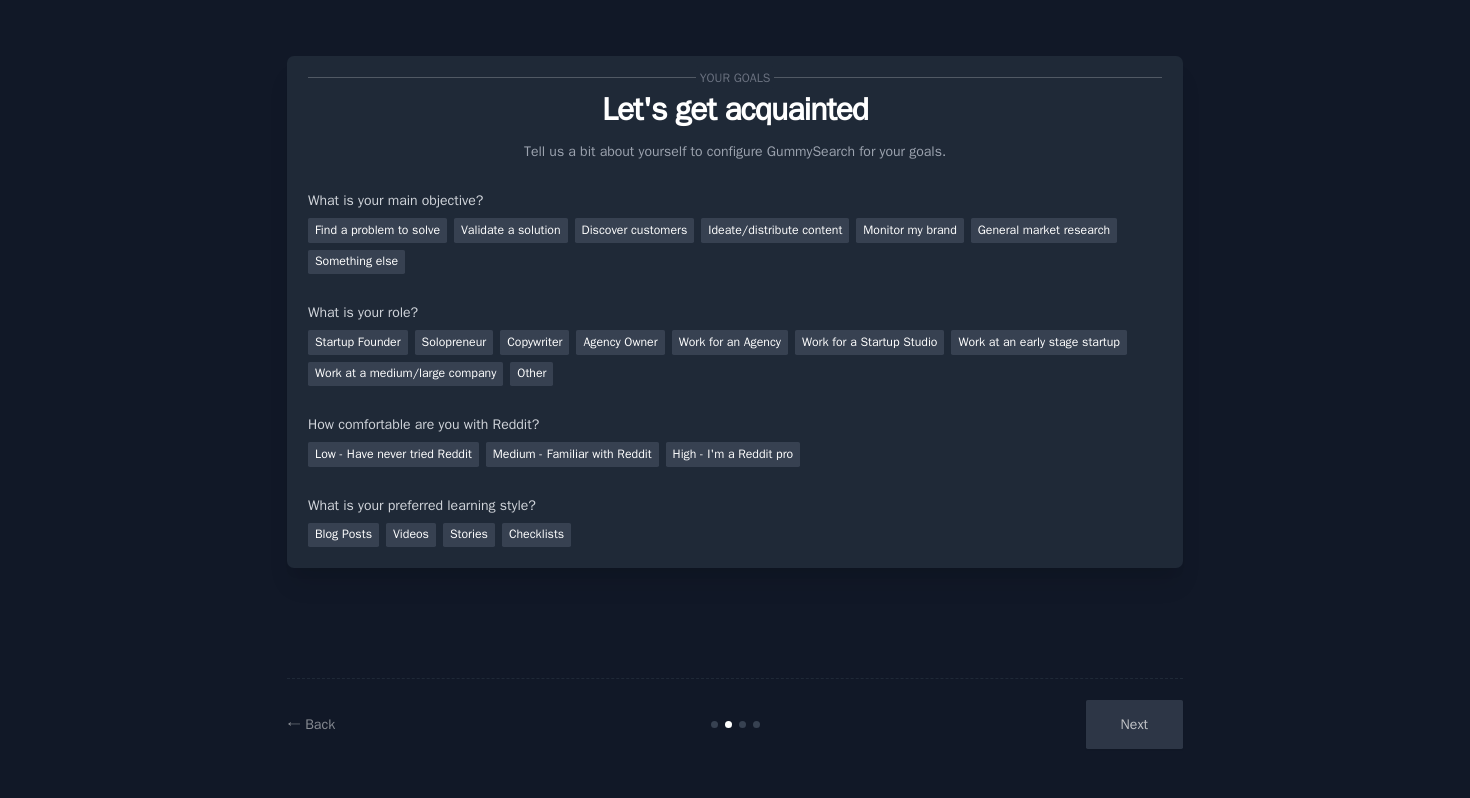 click on "Your goals Let's get acquainted Tell us a bit about yourself to configure GummySearch for your goals. What is your main objective? Find a problem to solve Validate a solution Discover customers Ideate/distribute content Monitor my brand General market research Something else What is your role? Startup Founder Solopreneur Copywriter Agency Owner Work for an Agency Work for a Startup Studio Work at an early stage startup Work at a medium/large company Other How comfortable are you with Reddit? Low - Have never tried Reddit Medium - Familiar with Reddit High - I'm a Reddit pro What is your preferred learning style? Blog Posts Videos Stories Checklists ← Back Next" at bounding box center [735, 399] 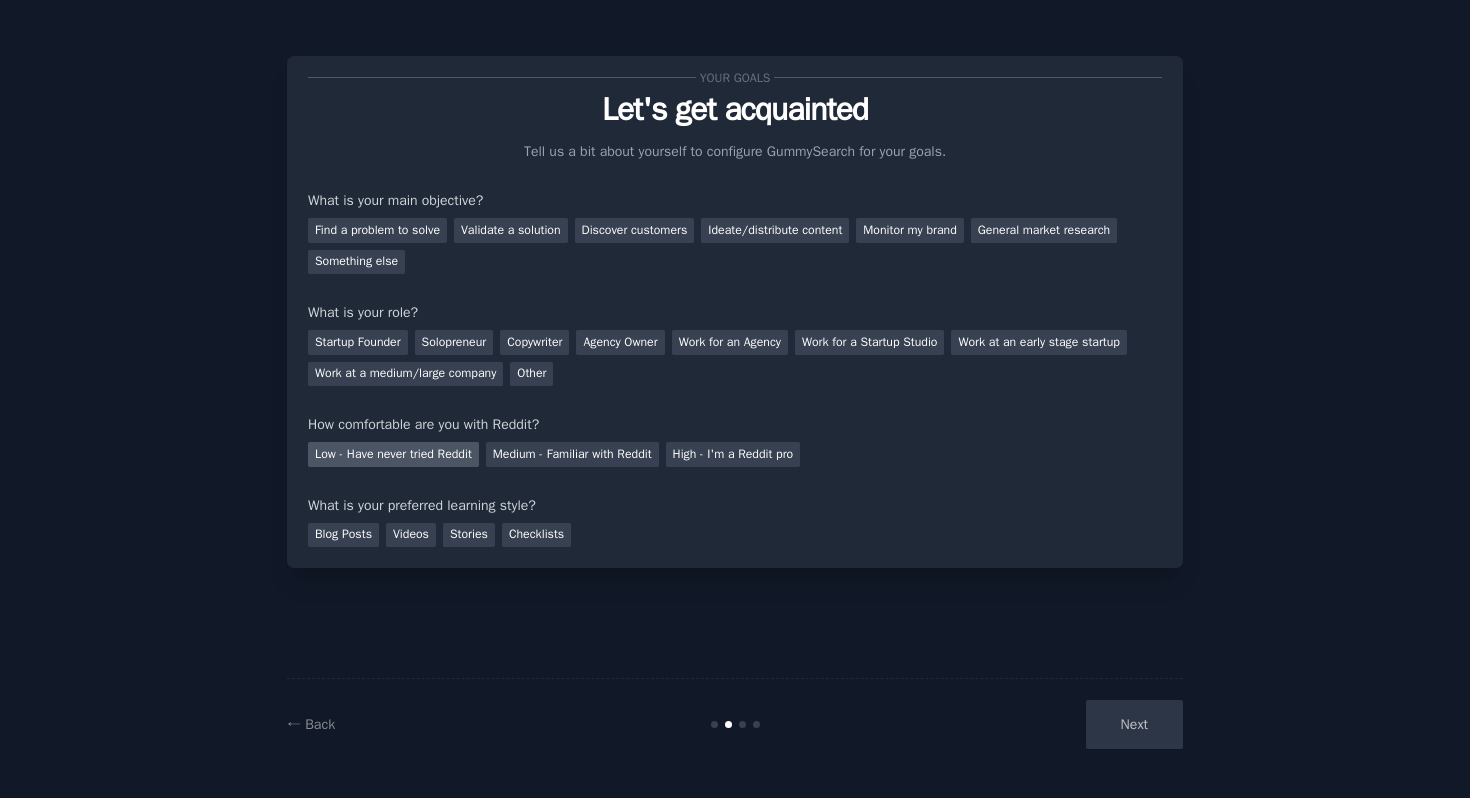 click on "Low - Have never tried Reddit" at bounding box center (393, 454) 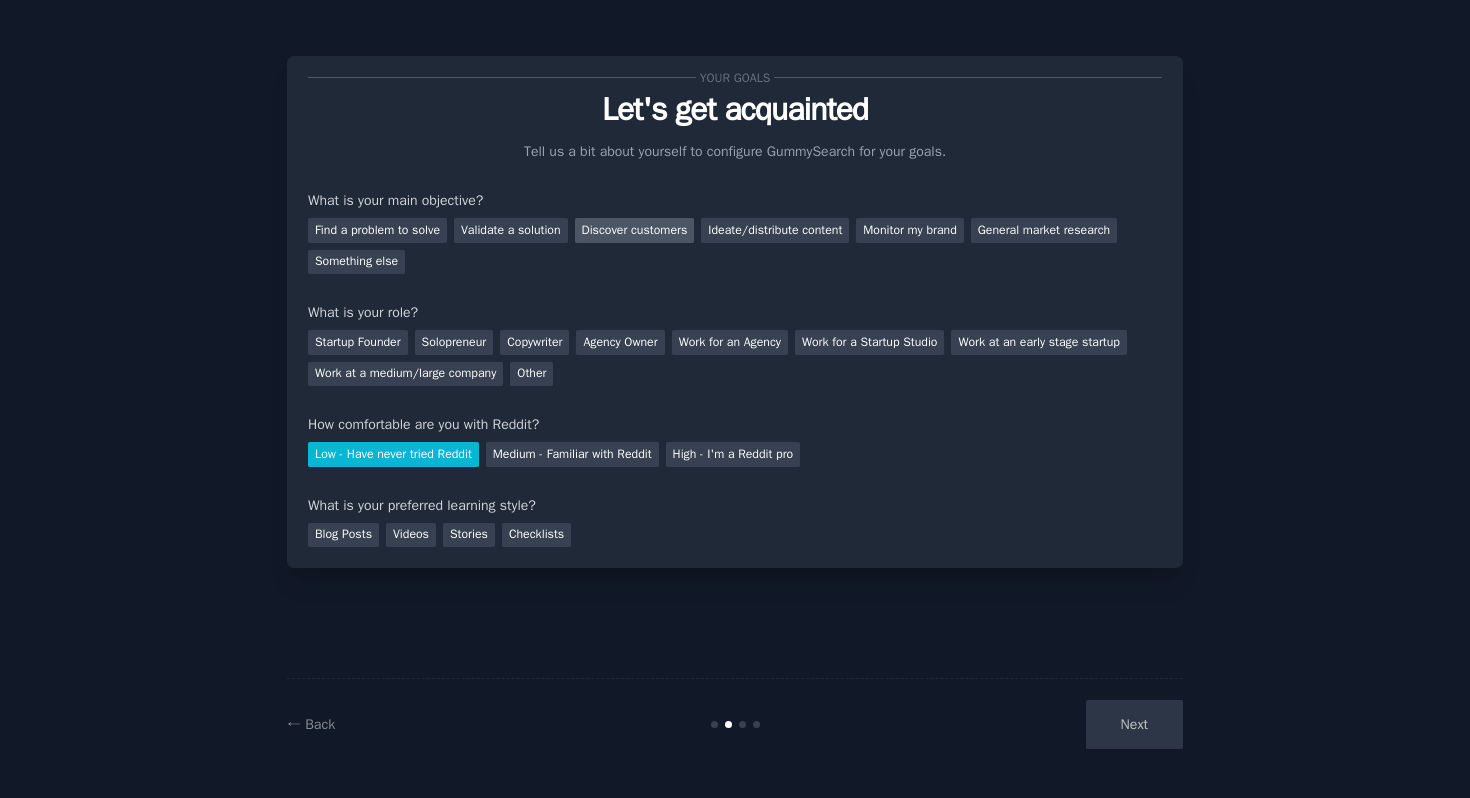 click on "Discover customers" at bounding box center (635, 230) 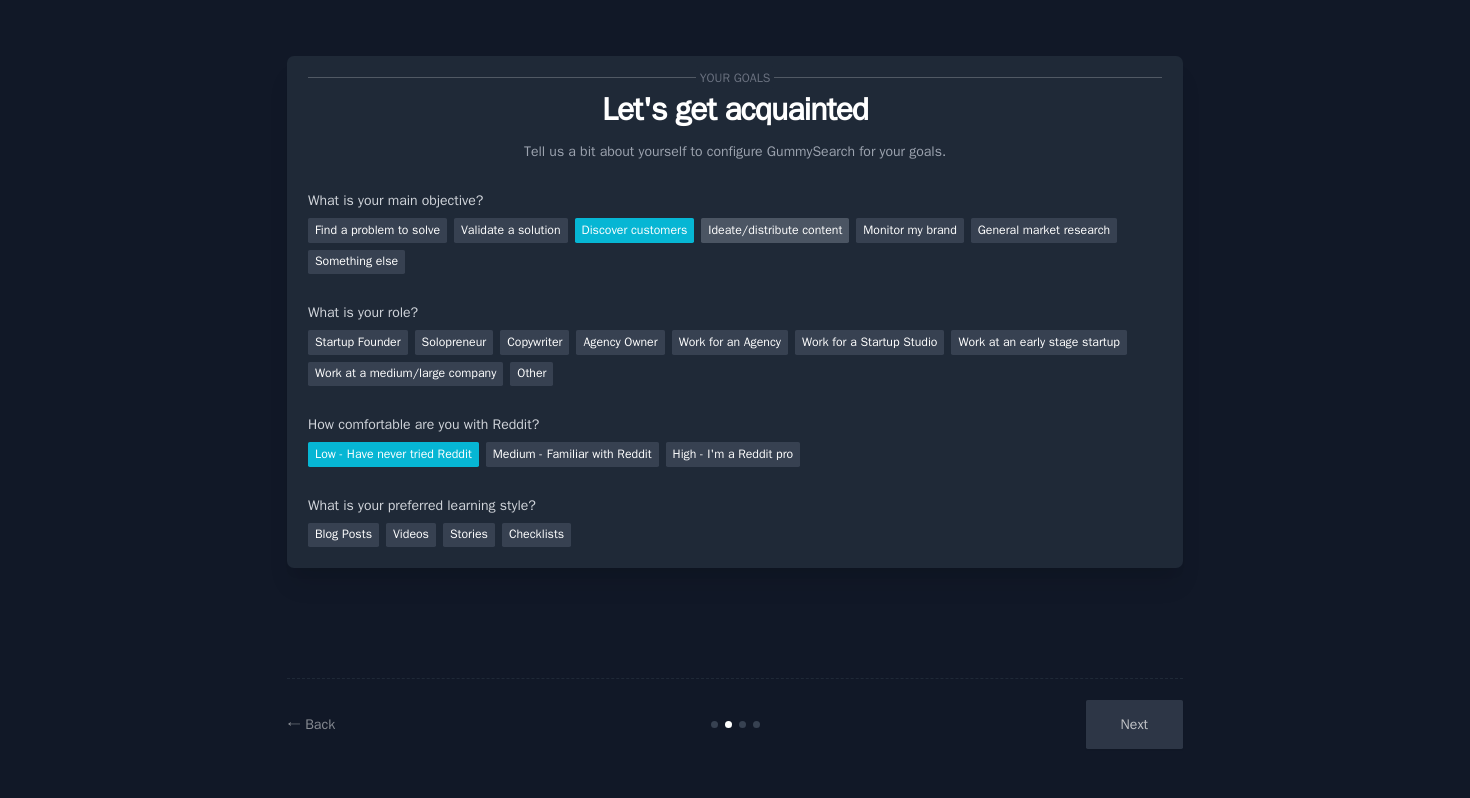 click on "Ideate/distribute content" at bounding box center (775, 230) 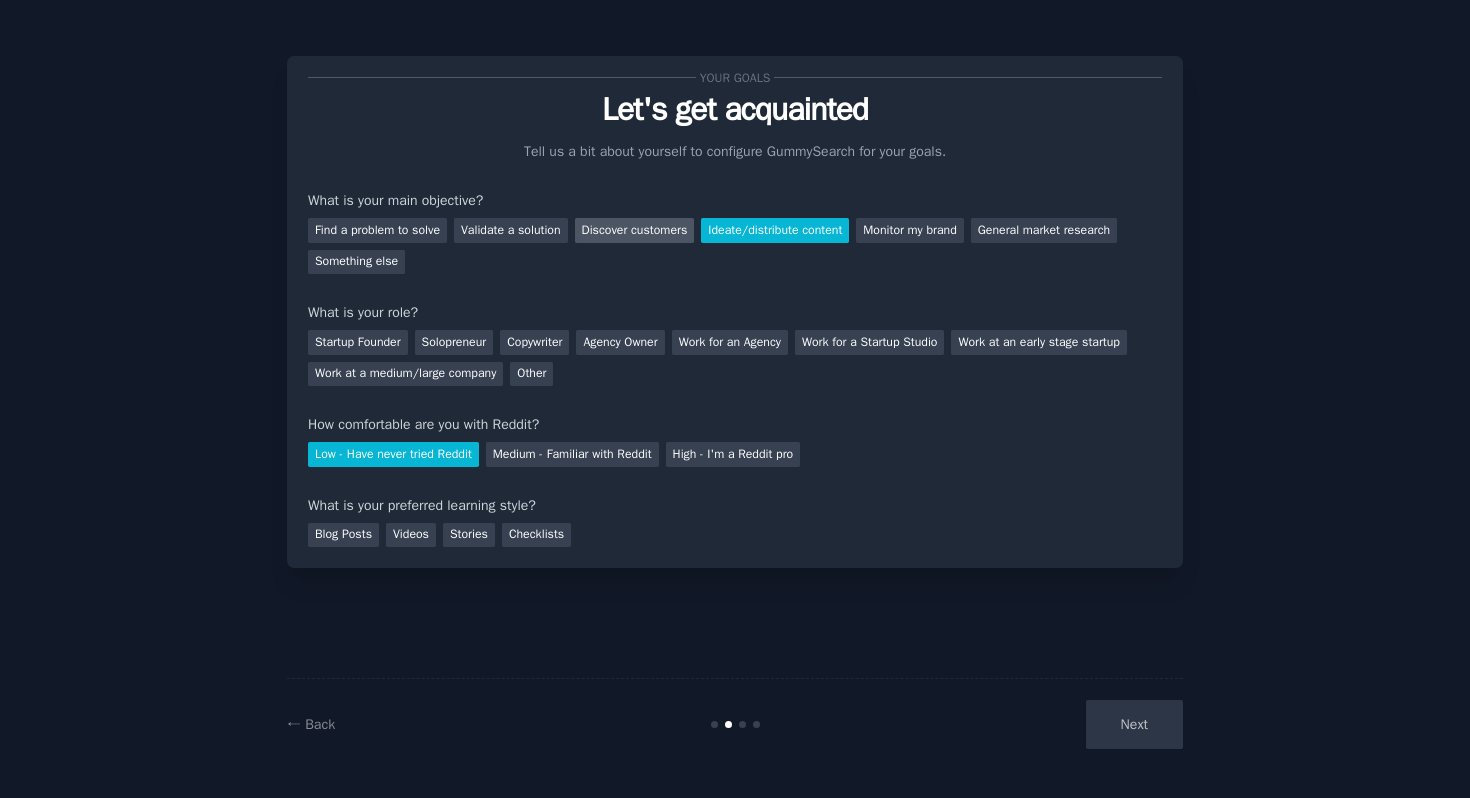 click on "Discover customers" at bounding box center (635, 230) 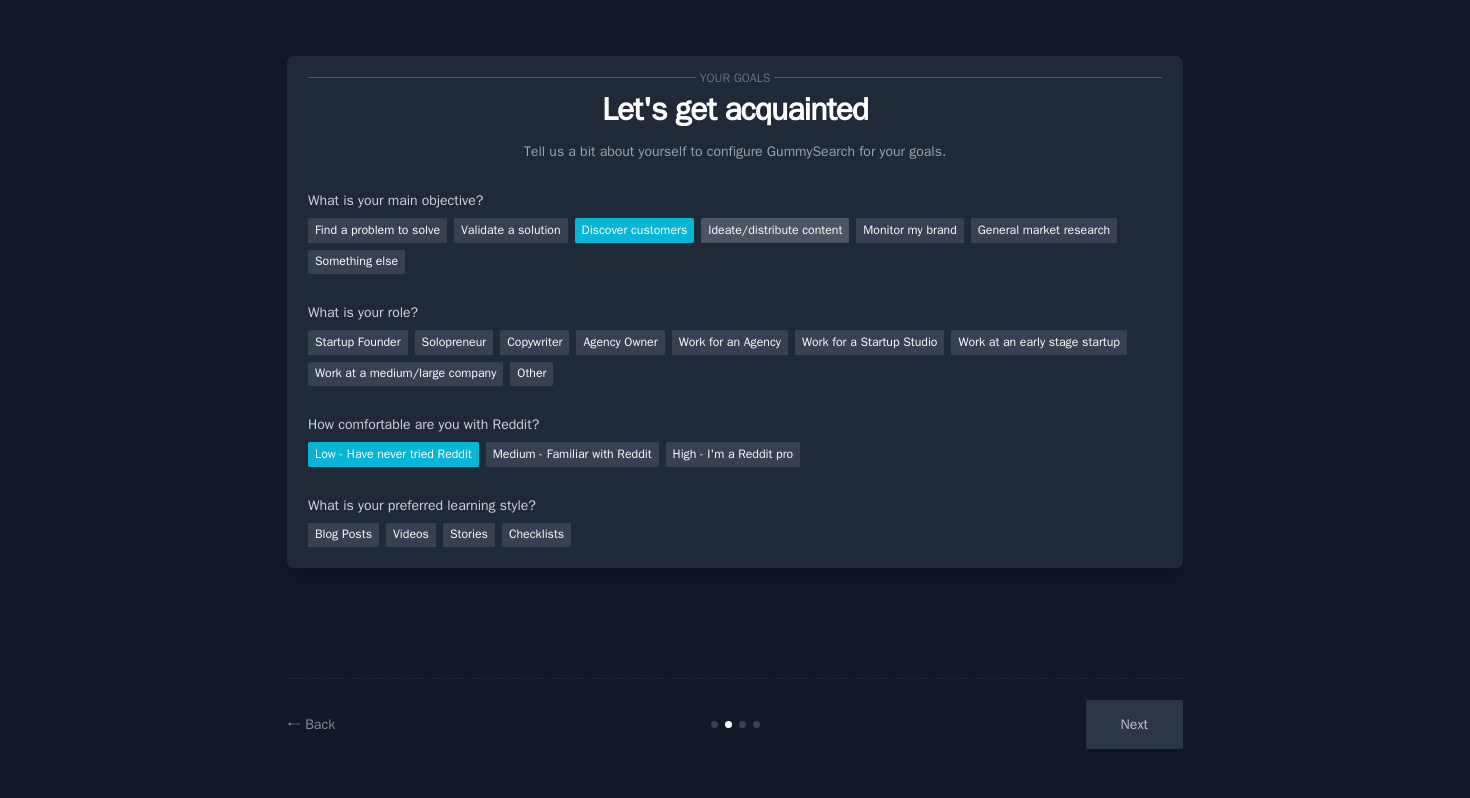 click on "Ideate/distribute content" at bounding box center (775, 230) 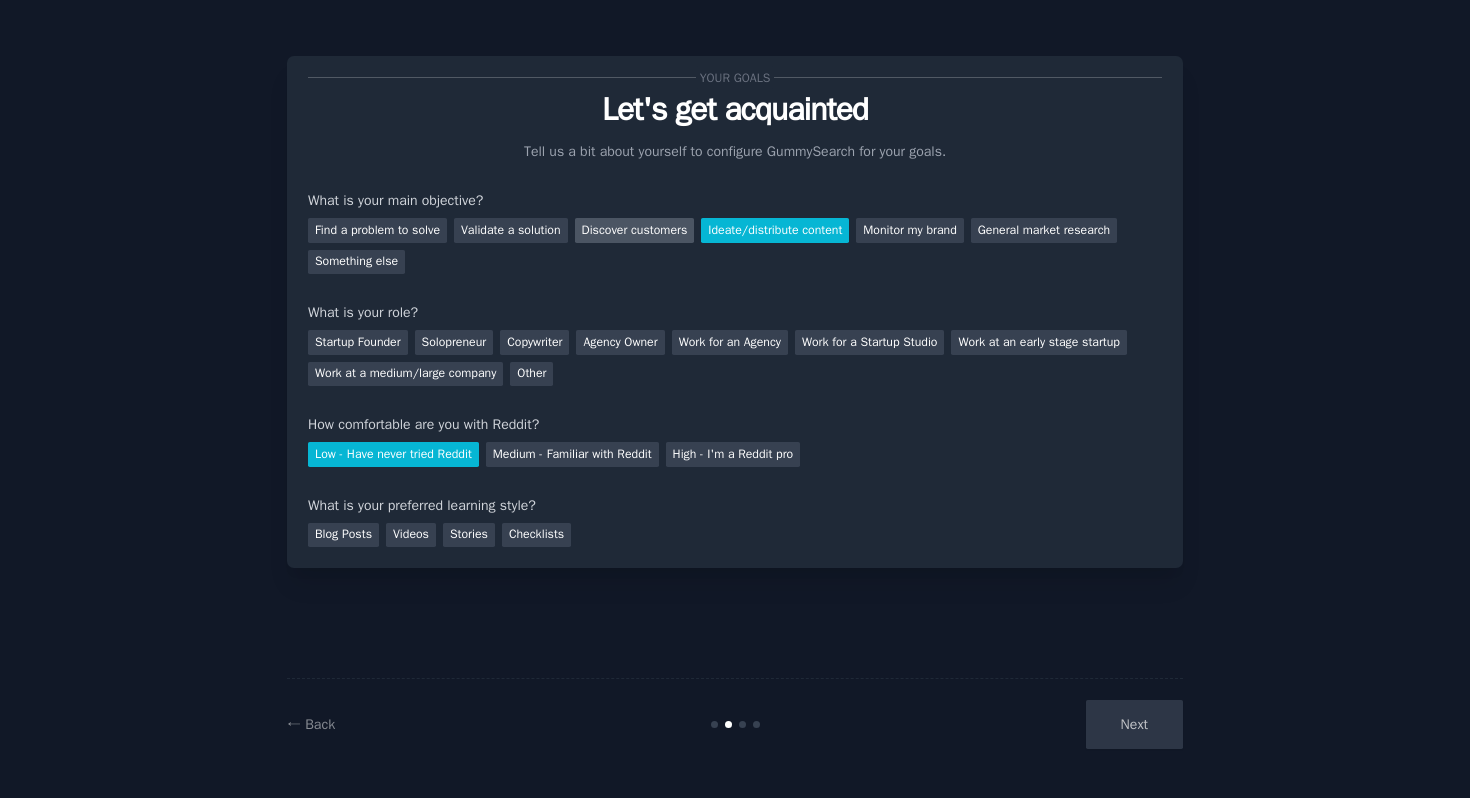 click on "Discover customers" at bounding box center [635, 230] 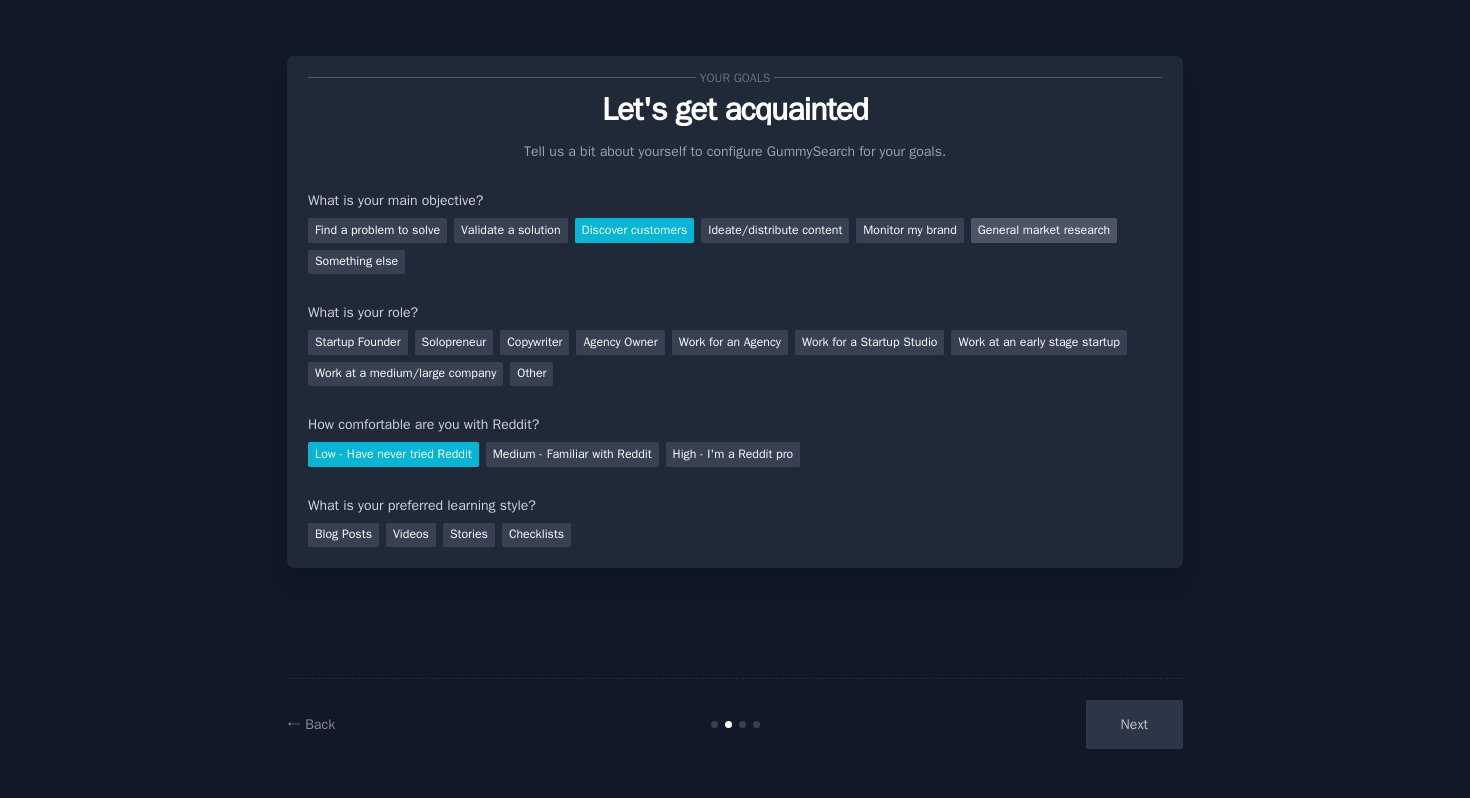 click on "General market research" at bounding box center [1044, 230] 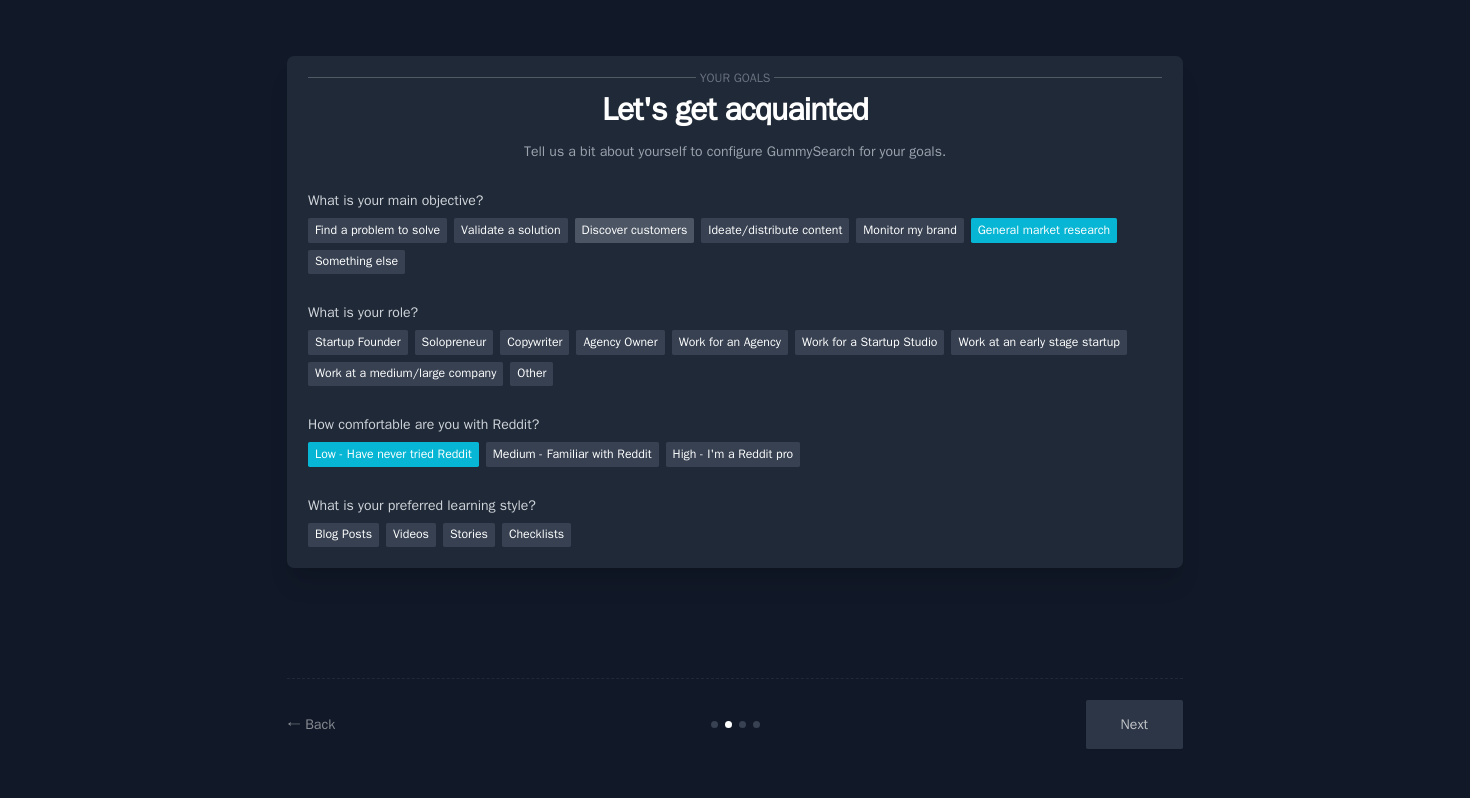 click on "Discover customers" at bounding box center (635, 230) 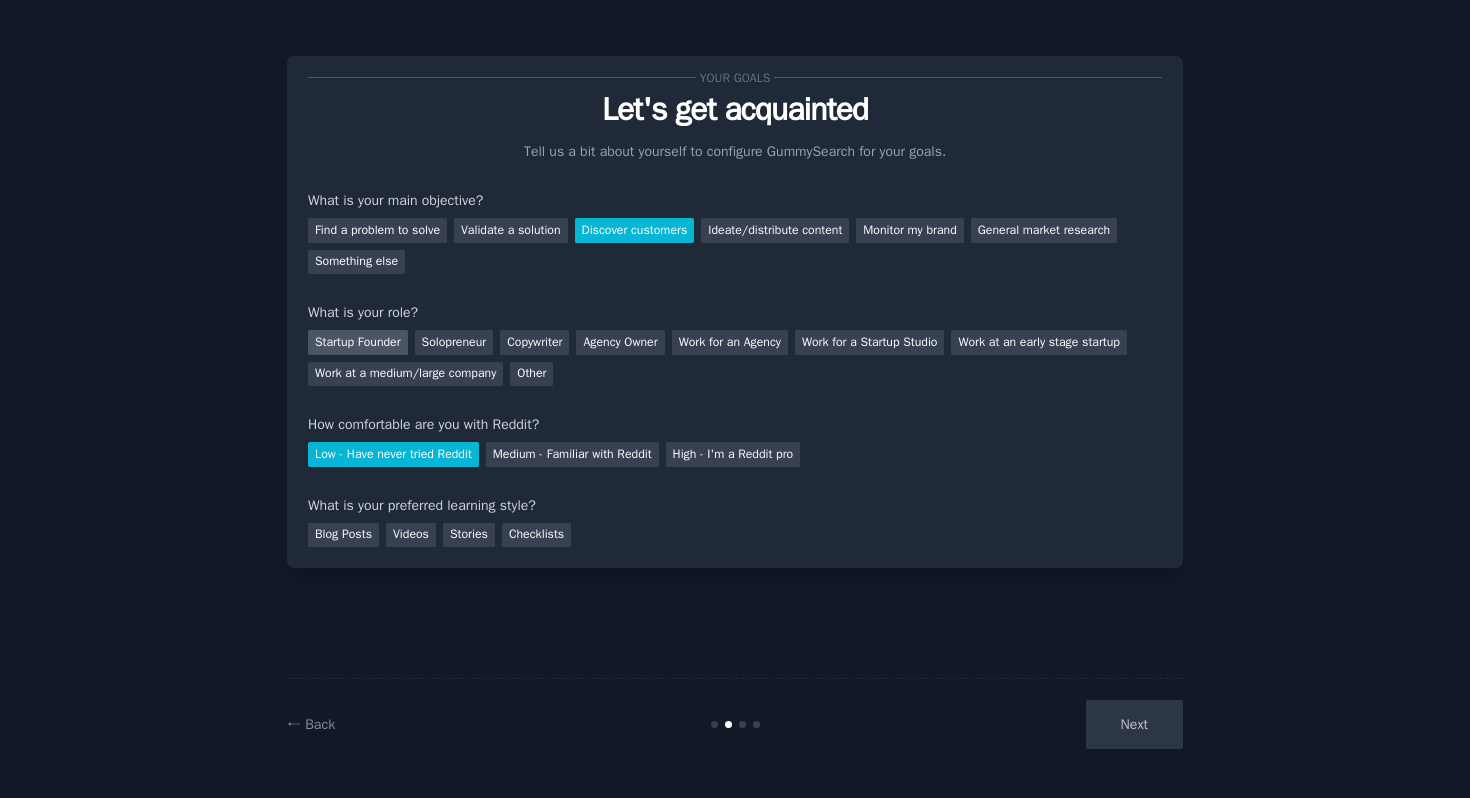 click on "Startup Founder" at bounding box center (358, 342) 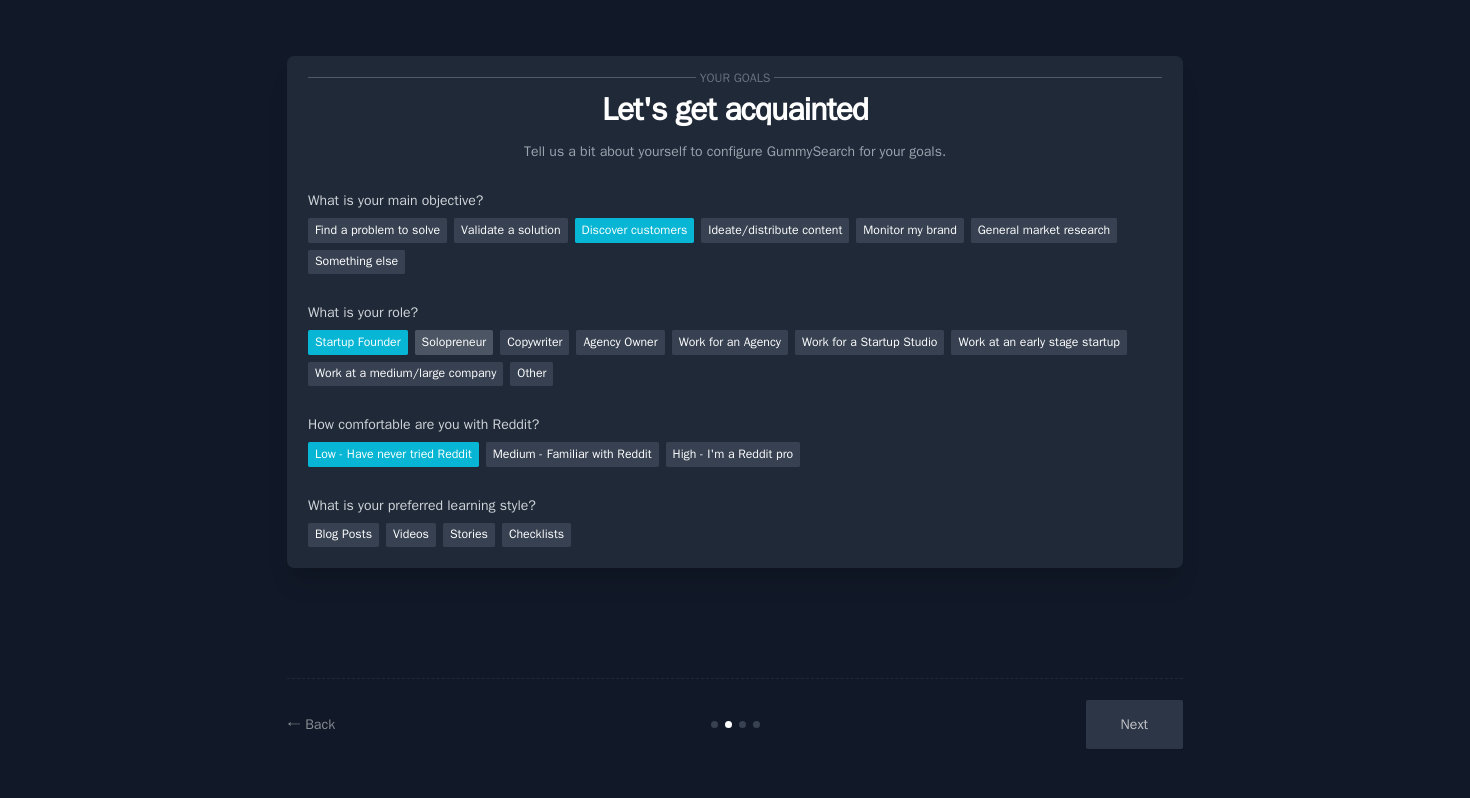 click on "Solopreneur" at bounding box center [454, 342] 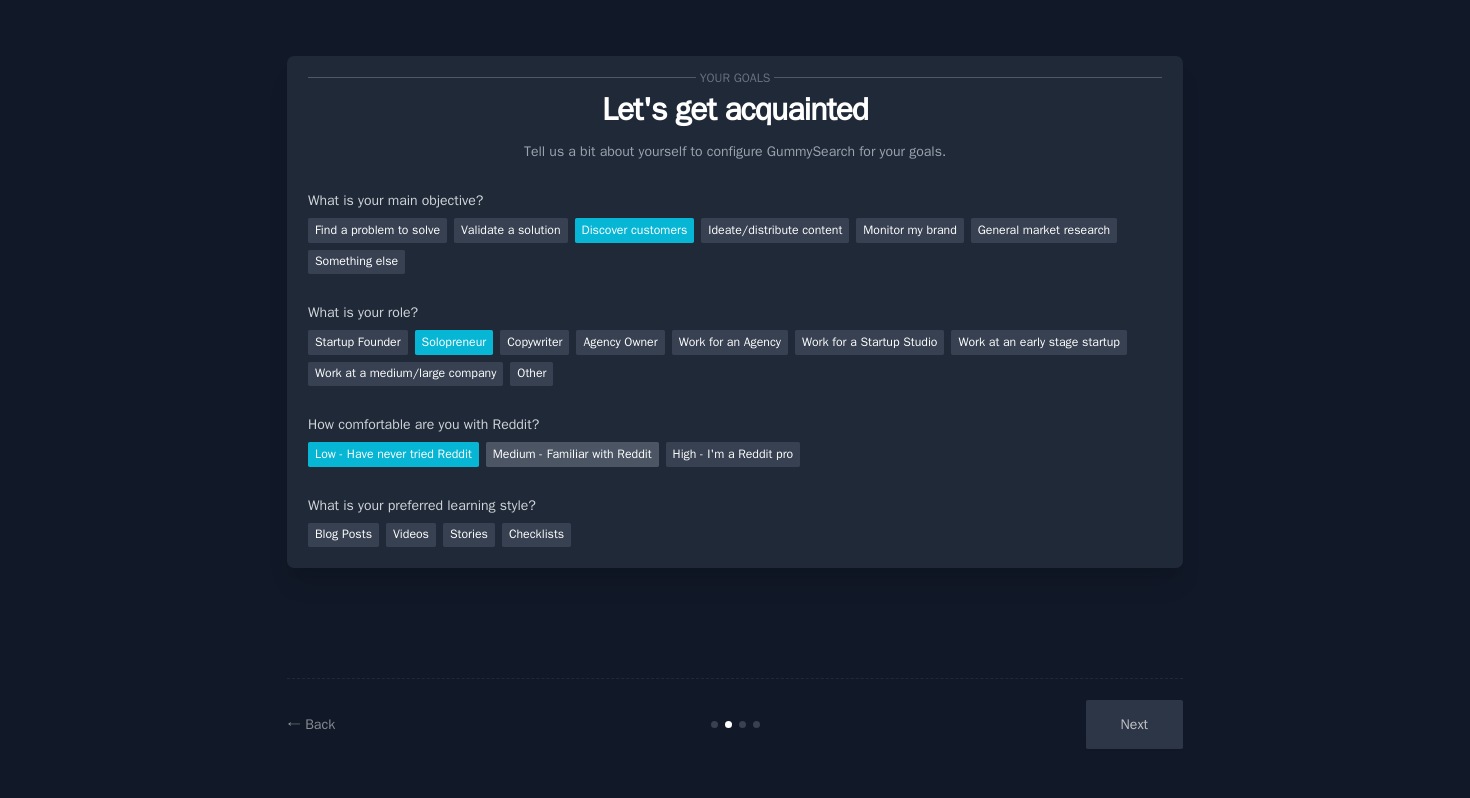 click on "Medium - Familiar with Reddit" at bounding box center [572, 454] 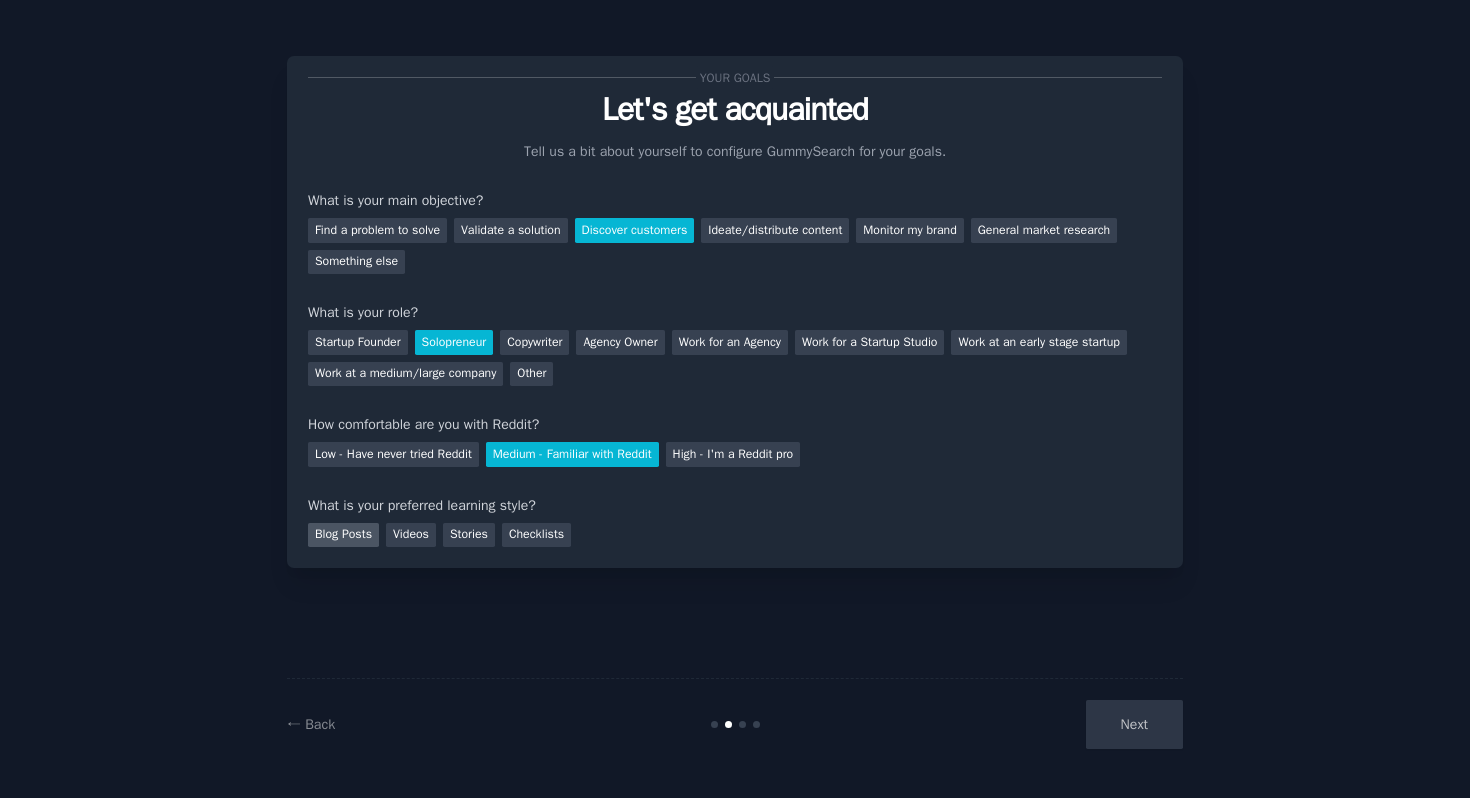 click on "Blog Posts" at bounding box center (343, 535) 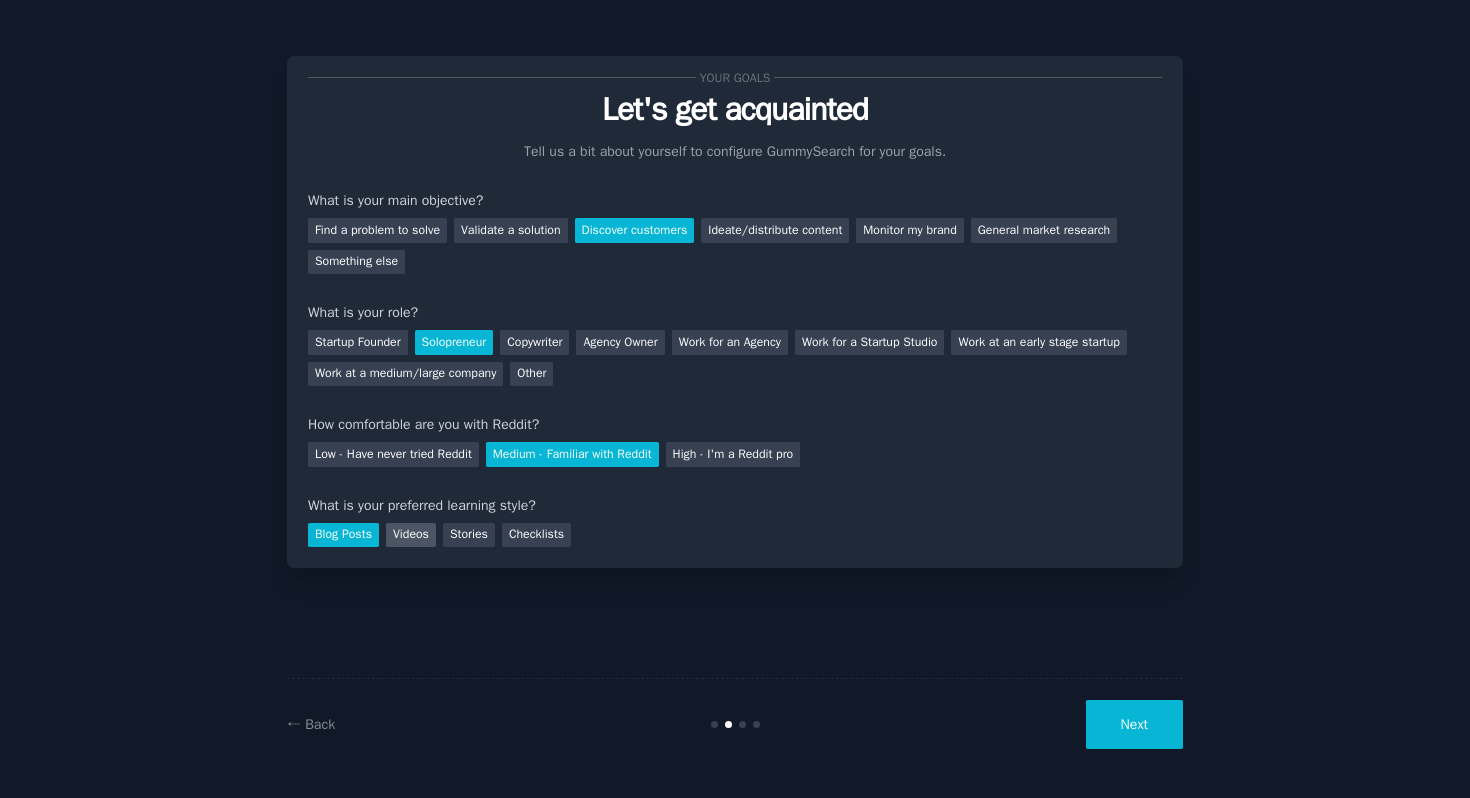 click on "Videos" at bounding box center (411, 535) 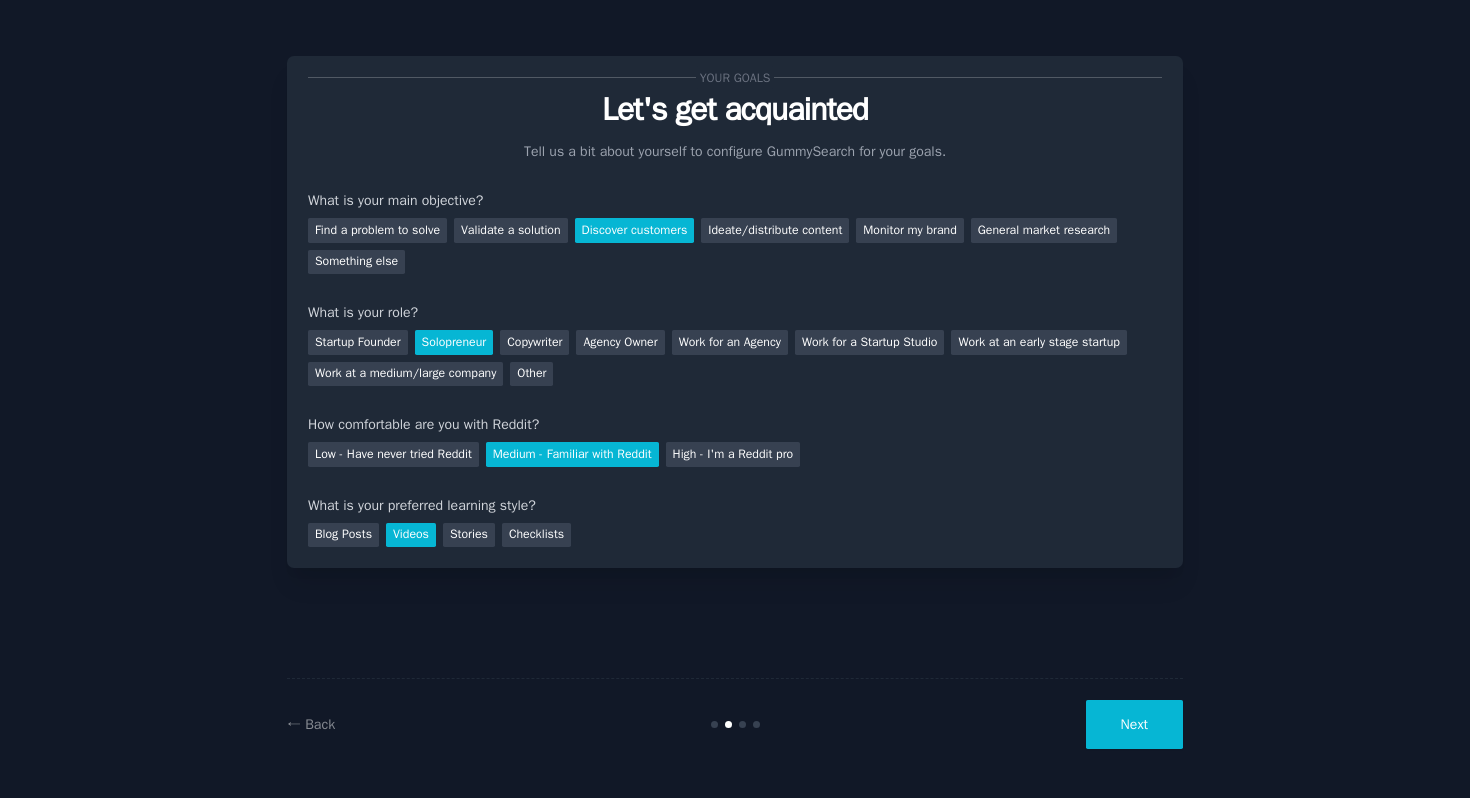 click on "Low - Have never tried Reddit Medium - Familiar with Reddit High - I'm a Reddit pro" at bounding box center [735, 451] 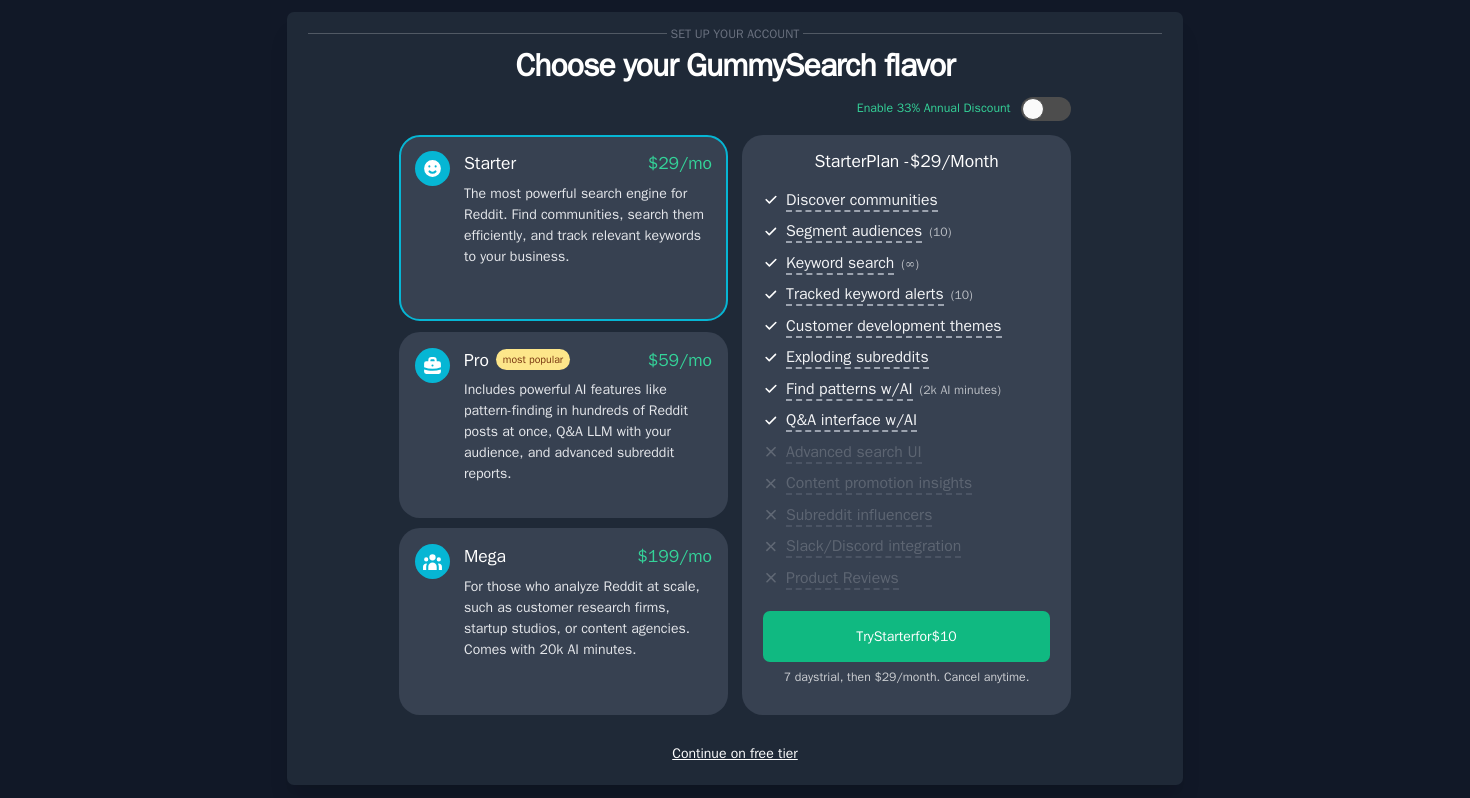 scroll, scrollTop: 150, scrollLeft: 0, axis: vertical 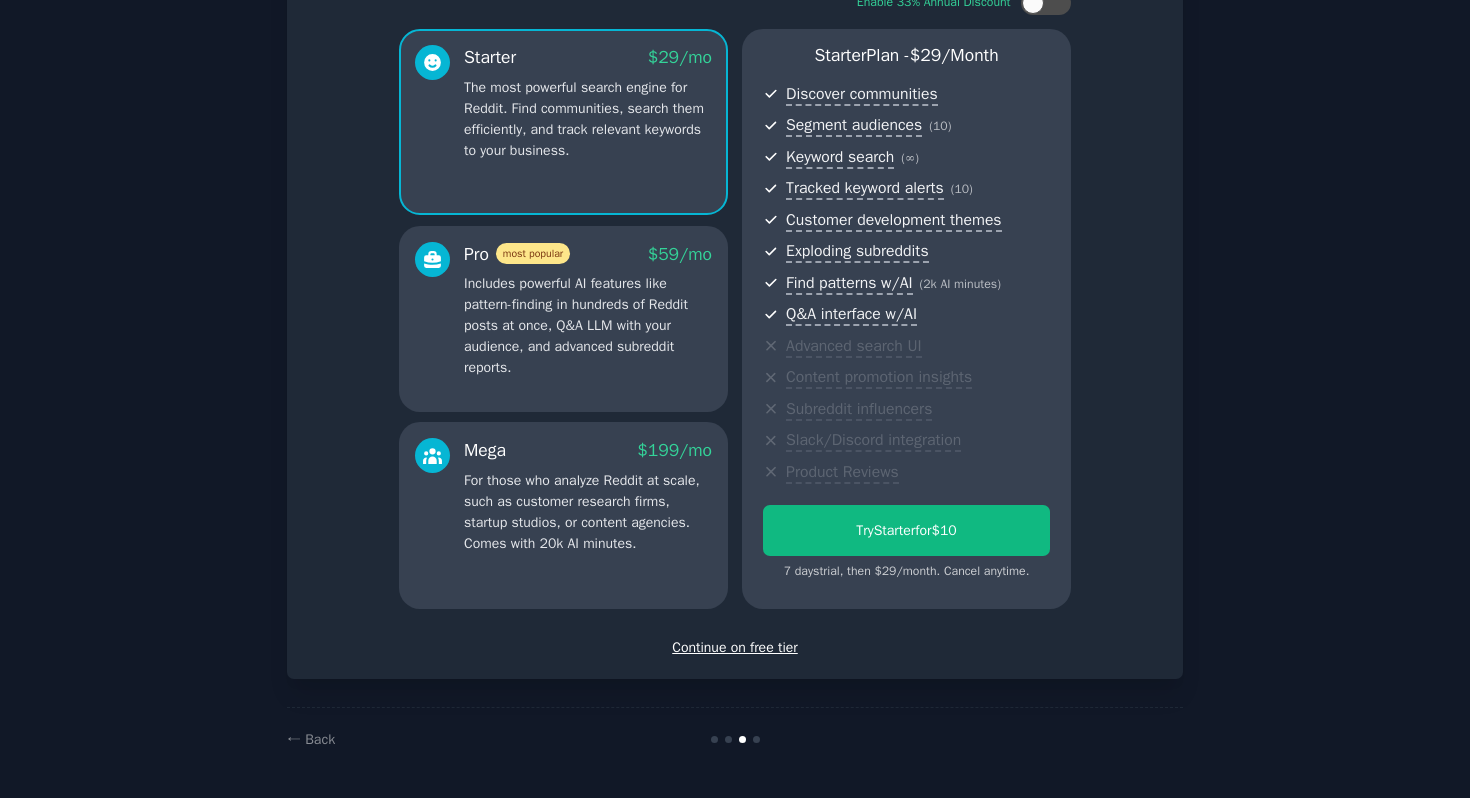 click on "Set up your account Choose your GummySearch flavor Enable 33% Annual Discount Starter $ 29 /mo The most powerful search engine for Reddit. Find communities, search them efficiently, and track relevant keywords to your business. Pro most popular $ 59 /mo Includes powerful AI features like pattern-finding in hundreds of Reddit posts at once, Q&A LLM with your audience, and advanced subreddit reports. Mega $ 199 /mo For those who analyze Reddit at scale, such as customer research firms, startup studios, or content agencies. Comes with 20k AI minutes. Starter  Plan -  $ 29 /month Discover communities Segment audiences ( 10 ) Keyword search ( ∞ ) Tracked keyword alerts ( 10 ) Customer development themes Exploding subreddits Find patterns w/AI ( 2k AI minutes ) Q&A interface w/AI Advanced search UI Content promotion insights Subreddit influencers Slack/Discord integration Product Reviews Try  Starter  for  $10 7 days  trial, then $ 29 /month . Cancel anytime. Continue on free tier" at bounding box center (735, 292) 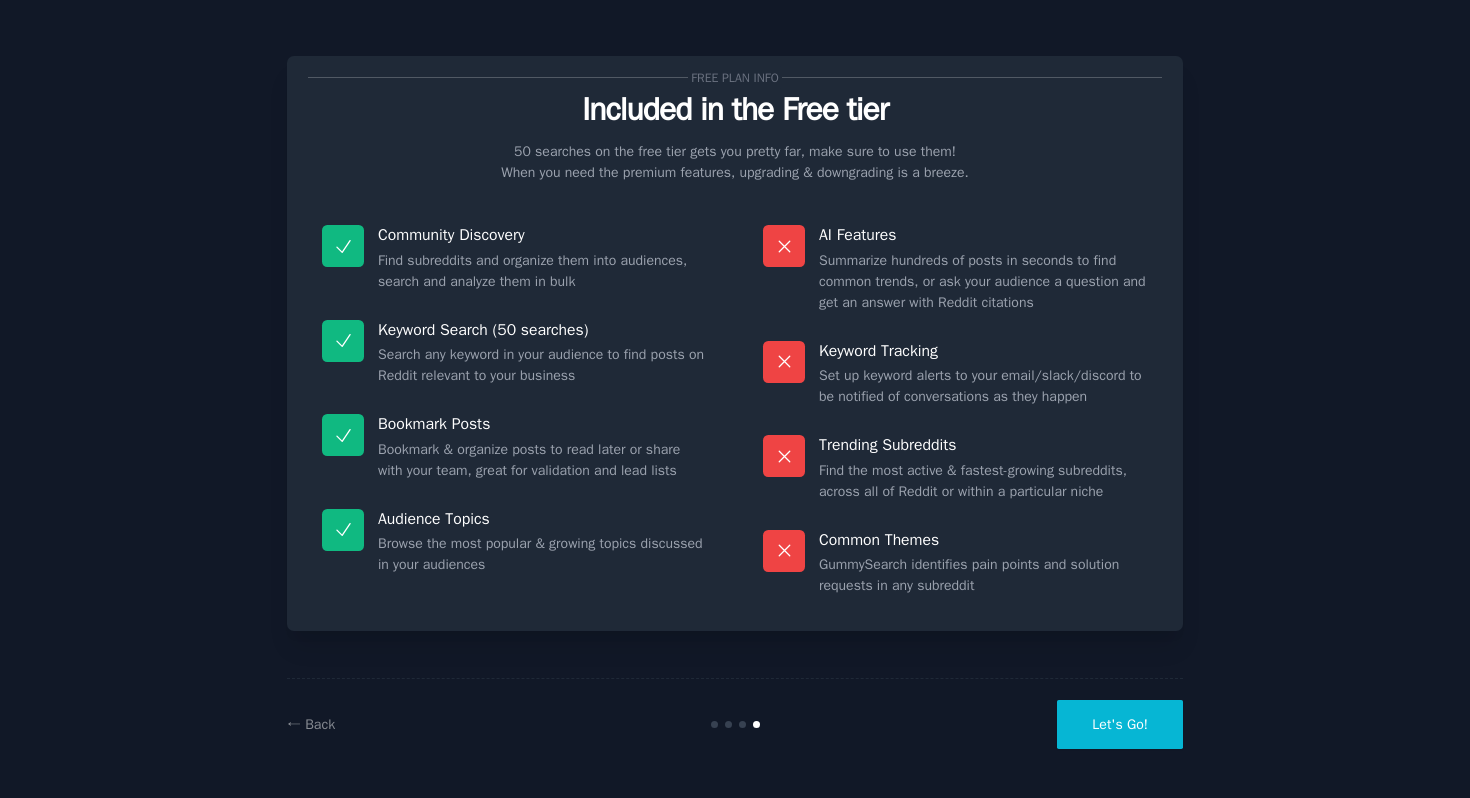 click on "← Back Let's Go!" at bounding box center (735, 724) 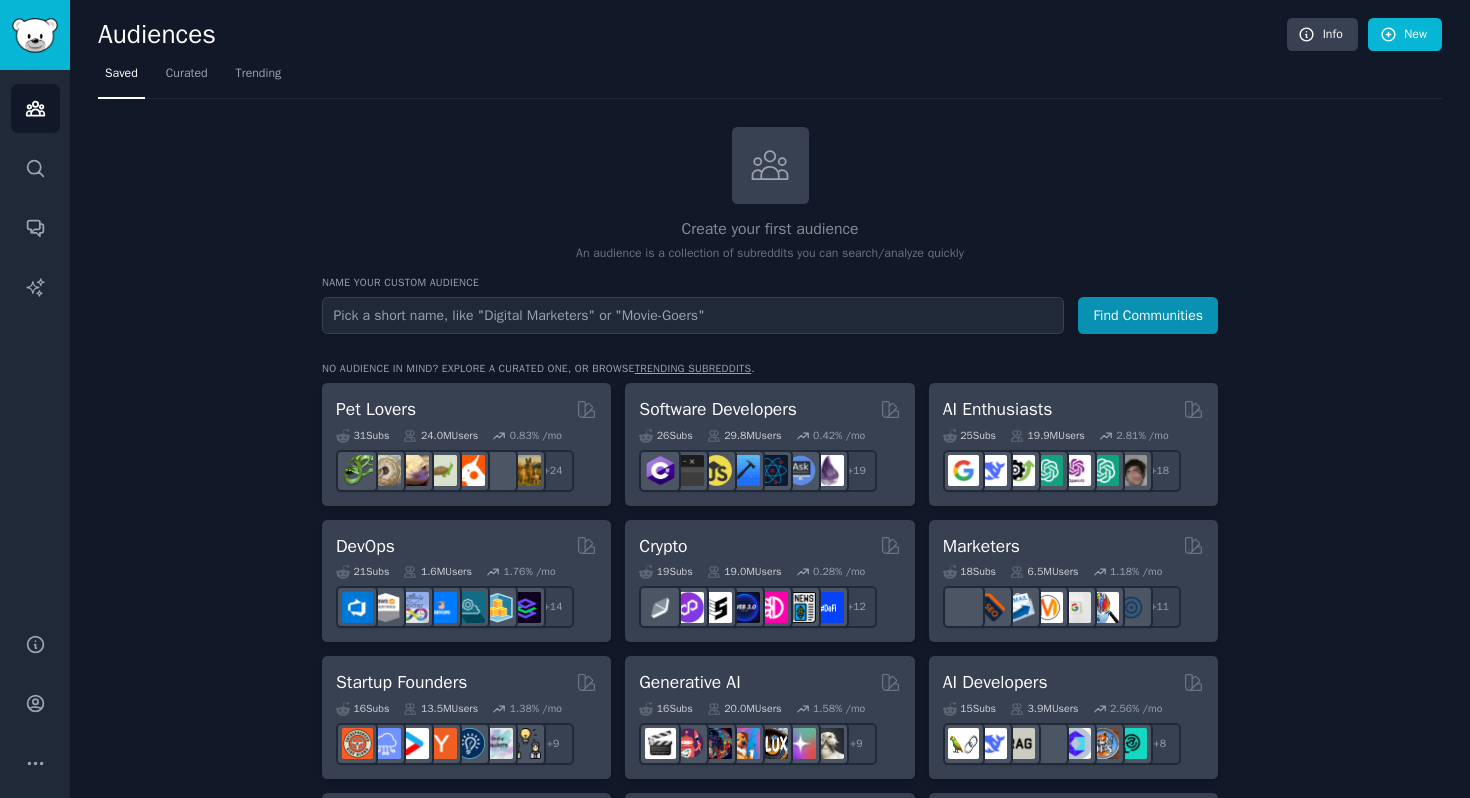 click at bounding box center (693, 315) 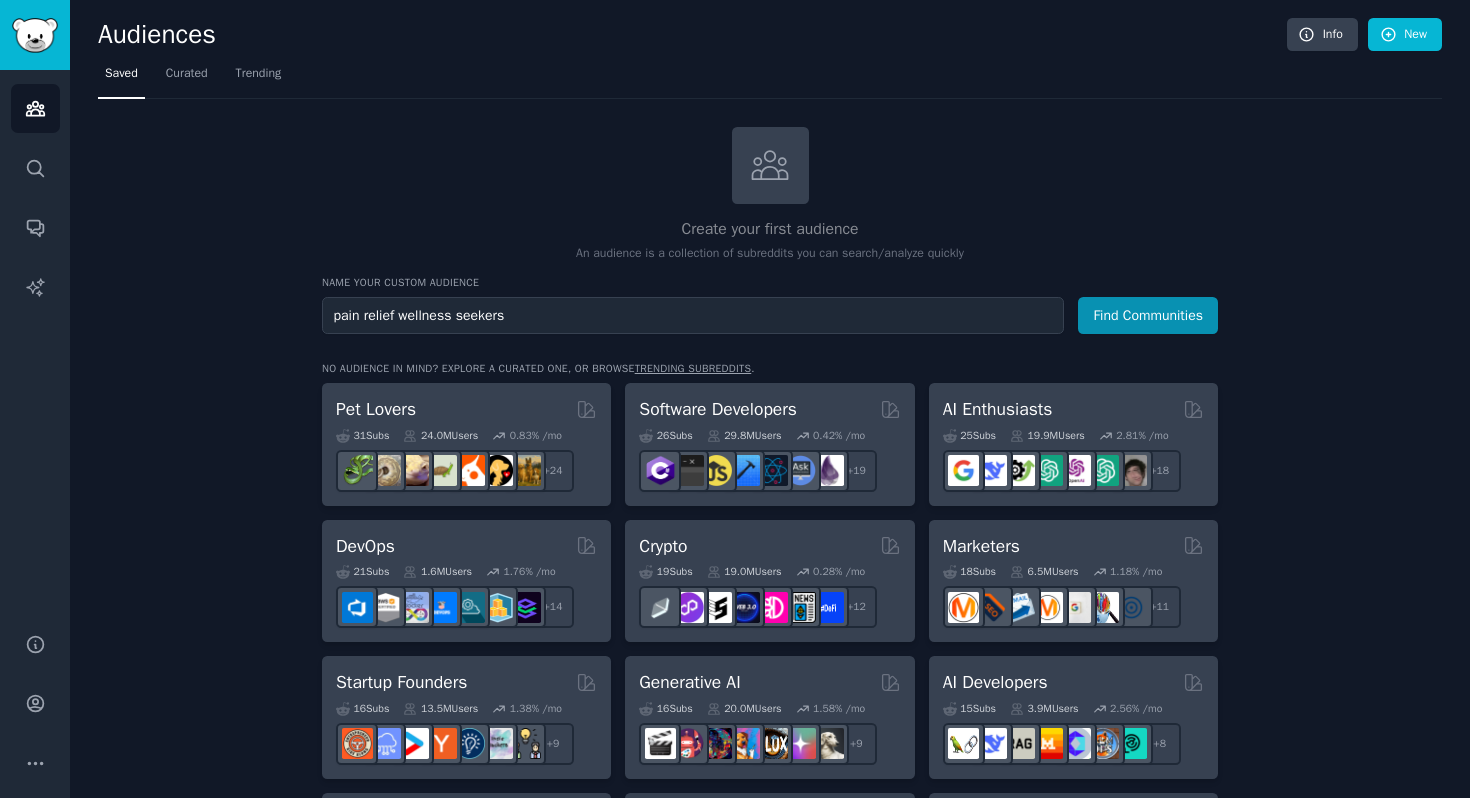 type on "pain relief wellness seekers" 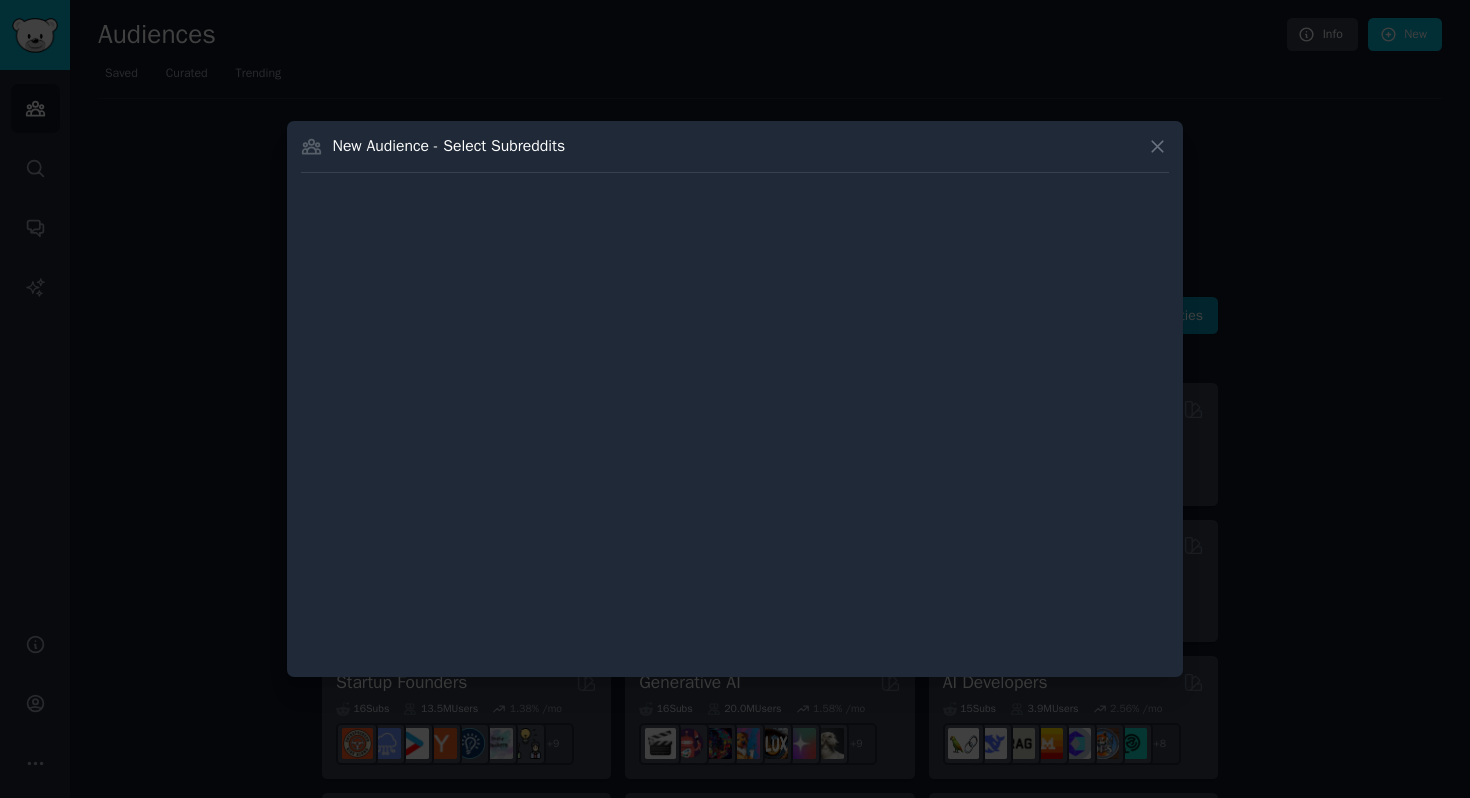 type 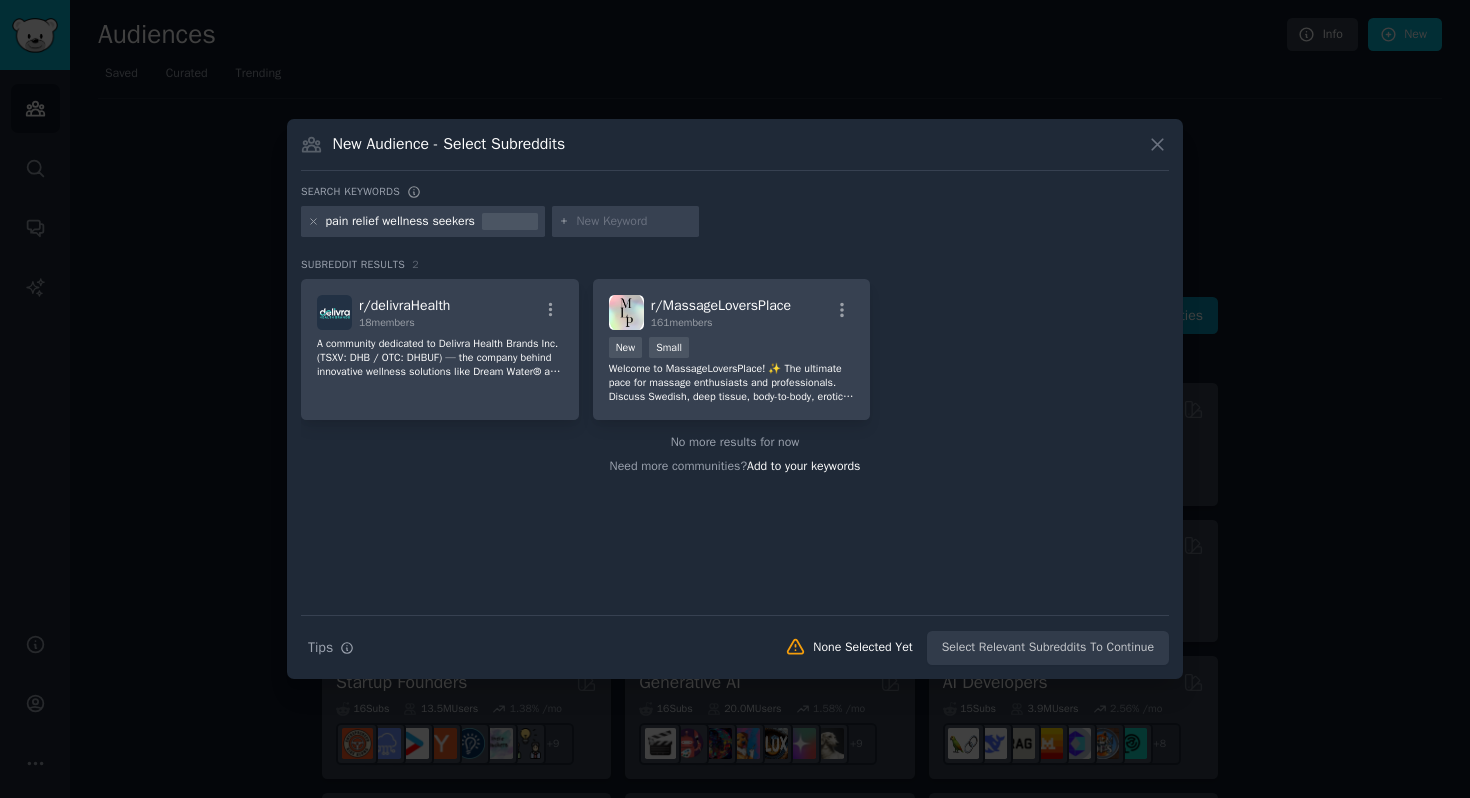 click on "pain relief wellness seekers" at bounding box center (400, 222) 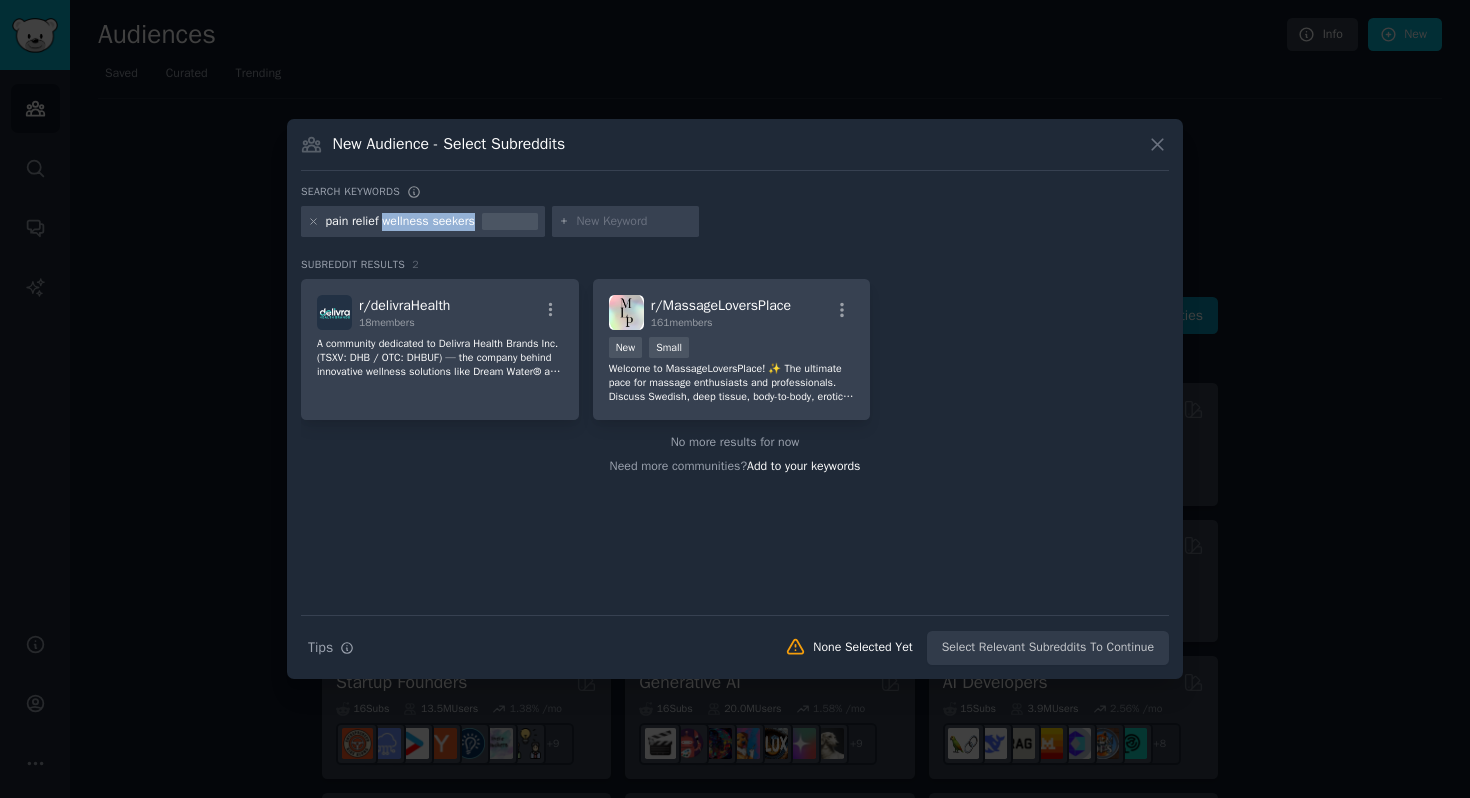 drag, startPoint x: 397, startPoint y: 217, endPoint x: 530, endPoint y: 208, distance: 133.30417 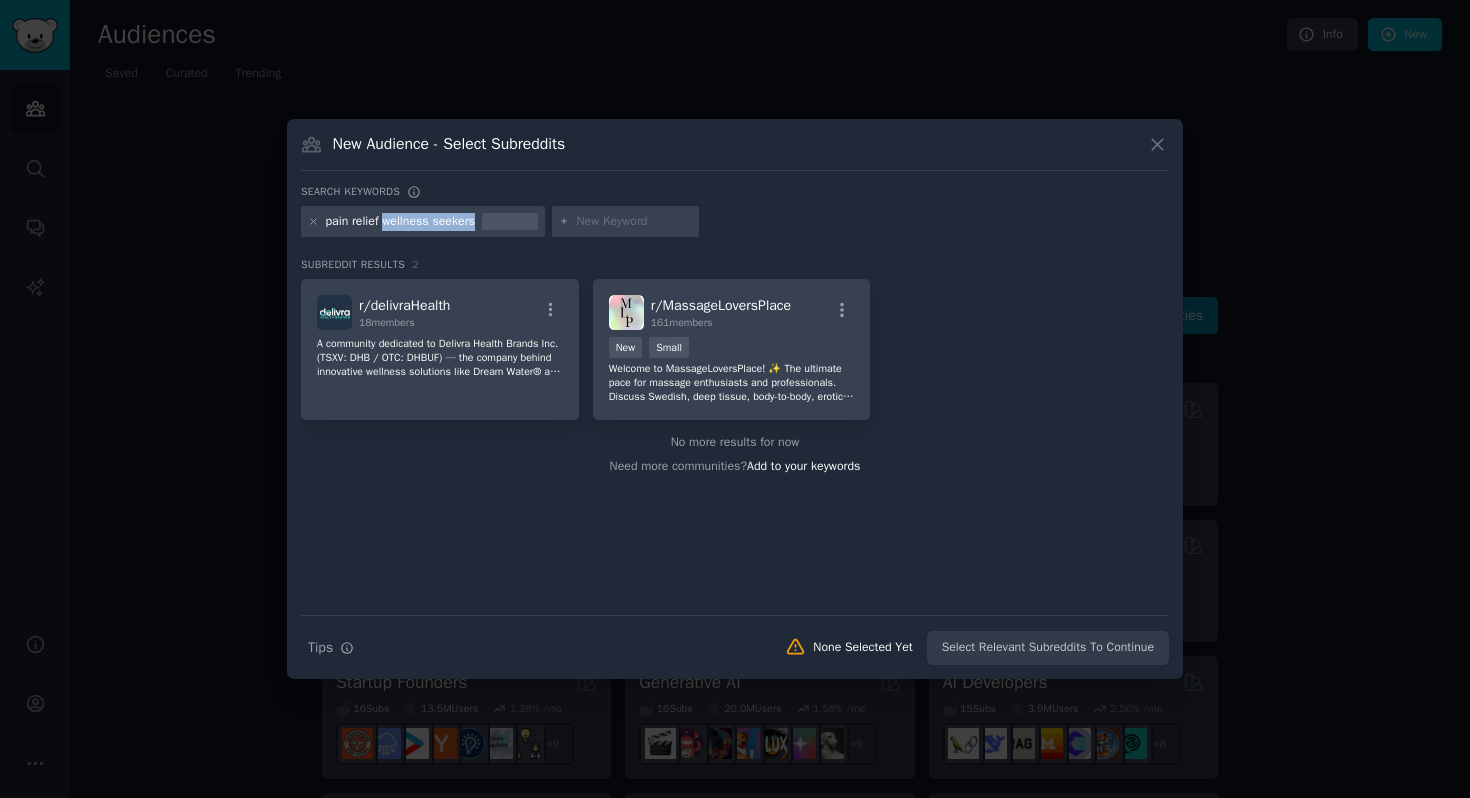 click on "pain relief wellness seekers" at bounding box center [423, 222] 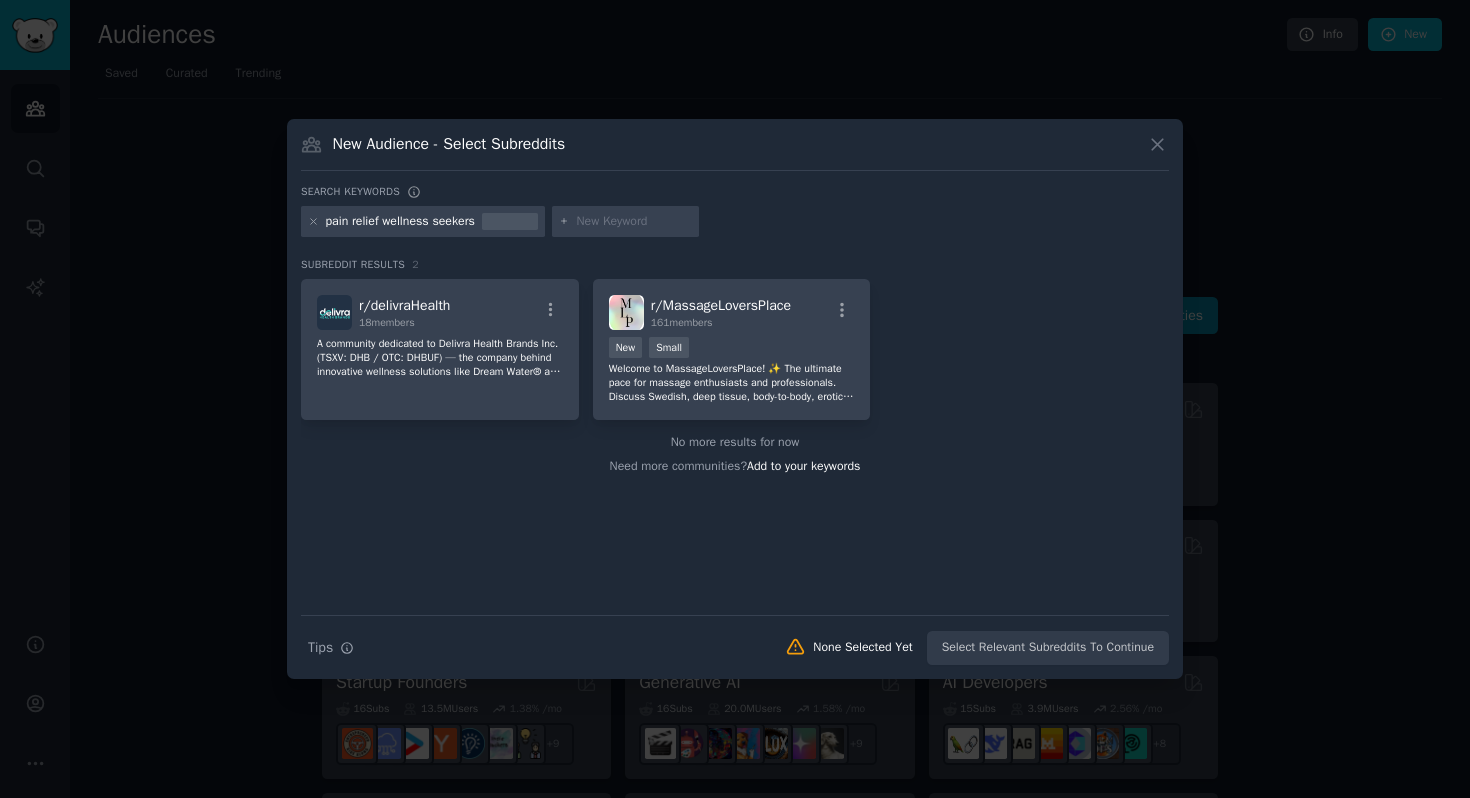 click on "pain relief wellness seekers" at bounding box center (423, 222) 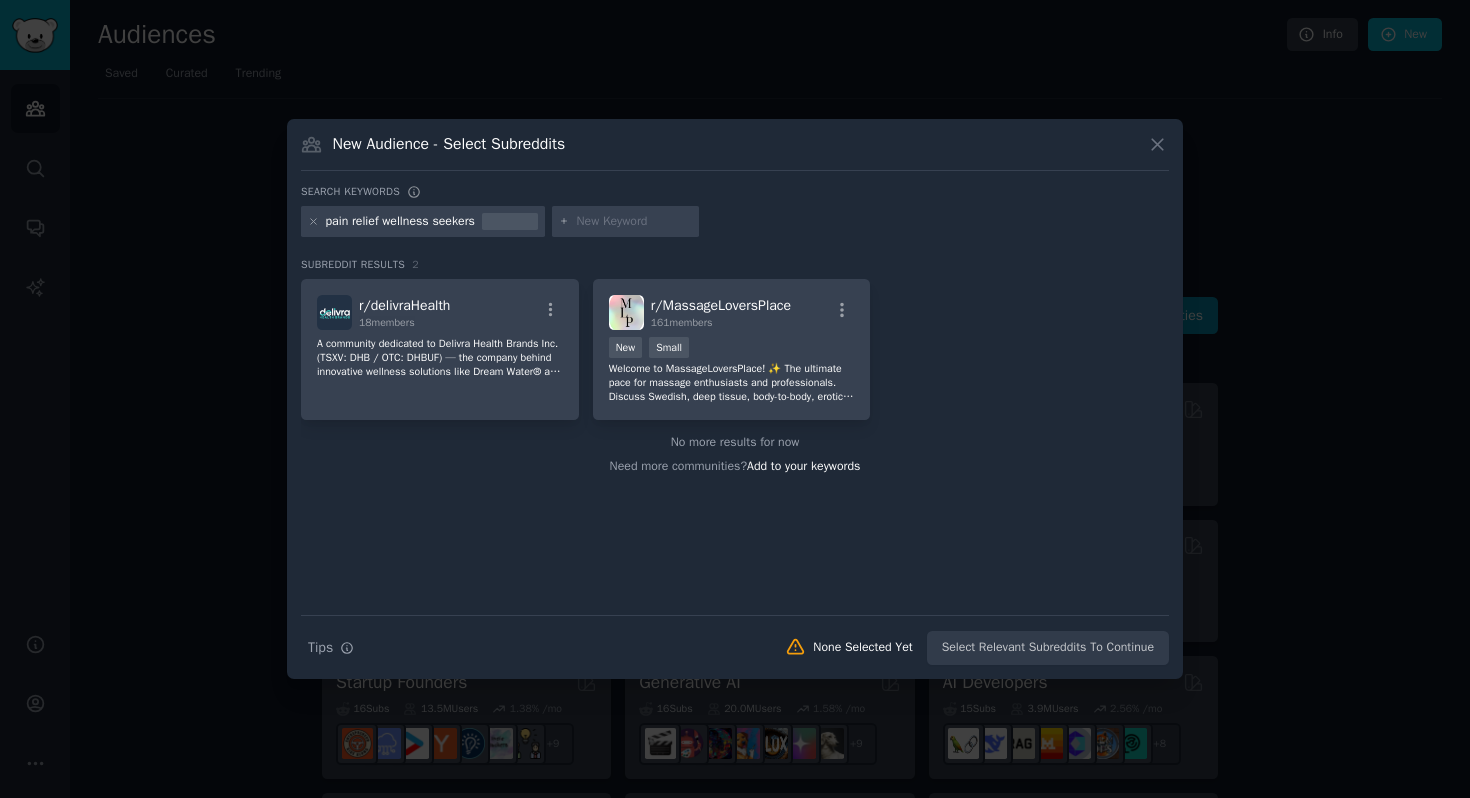 click on "pain relief wellness seekers" at bounding box center (423, 222) 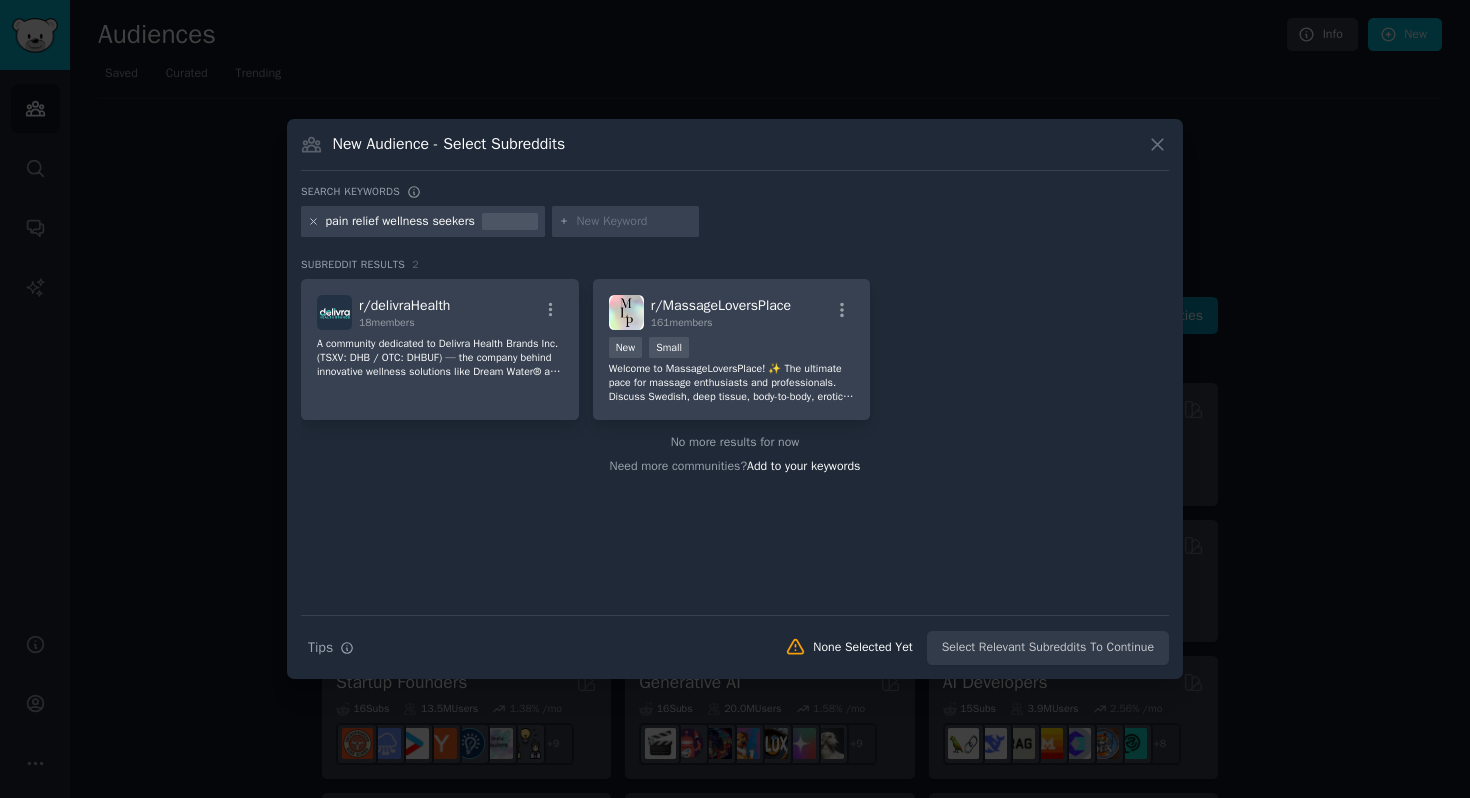 click 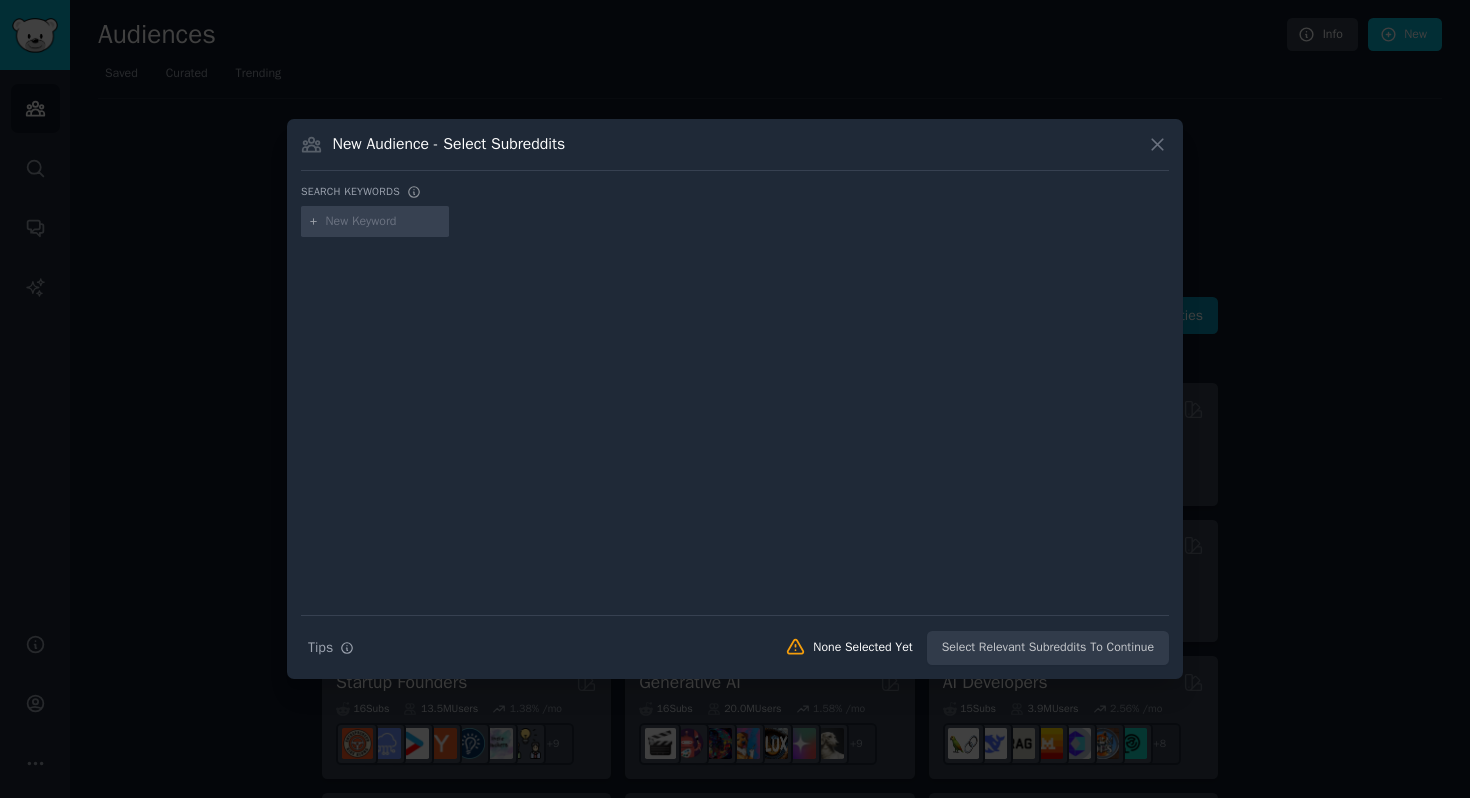 click at bounding box center [375, 222] 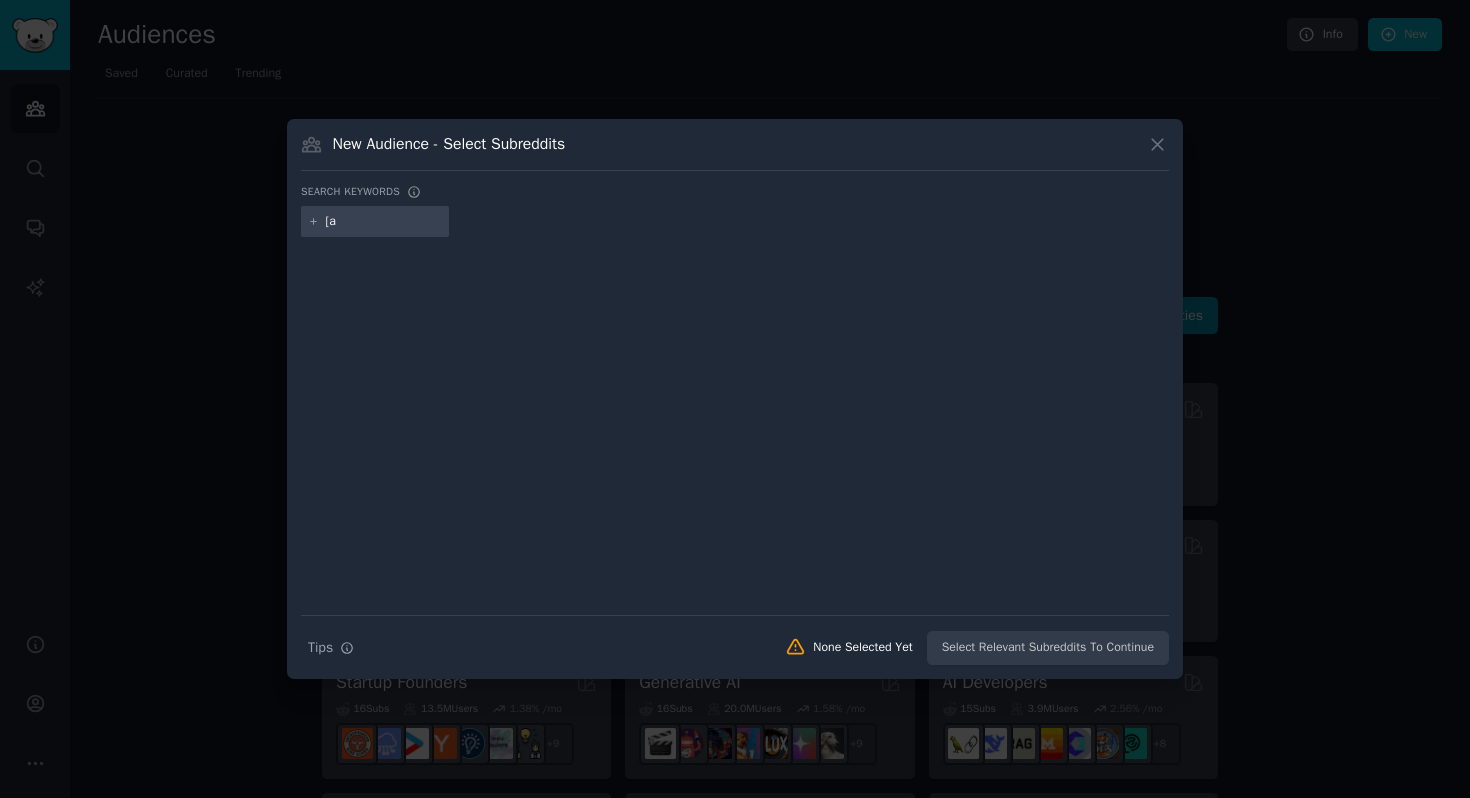 type on "[" 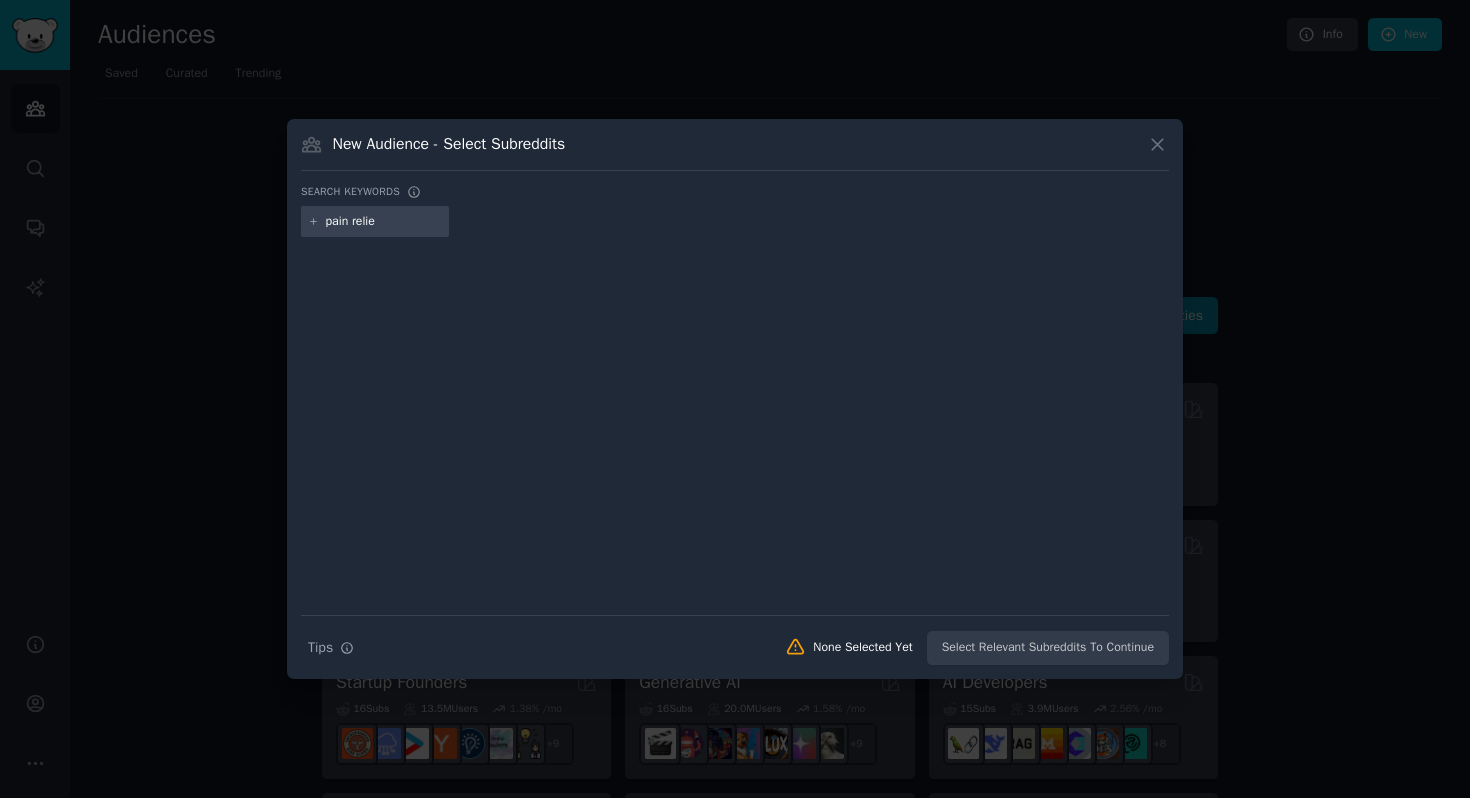 type on "pain relief" 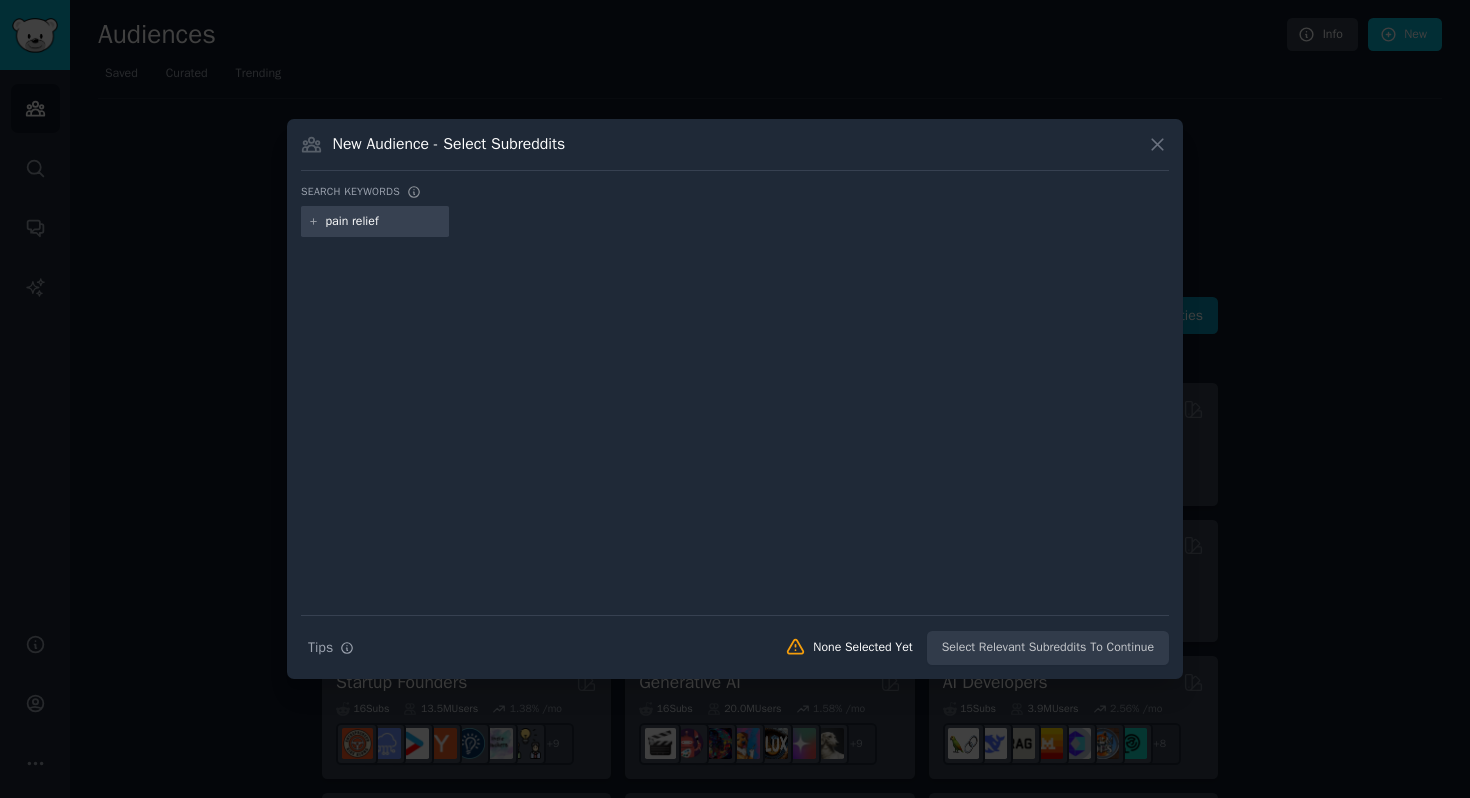 type 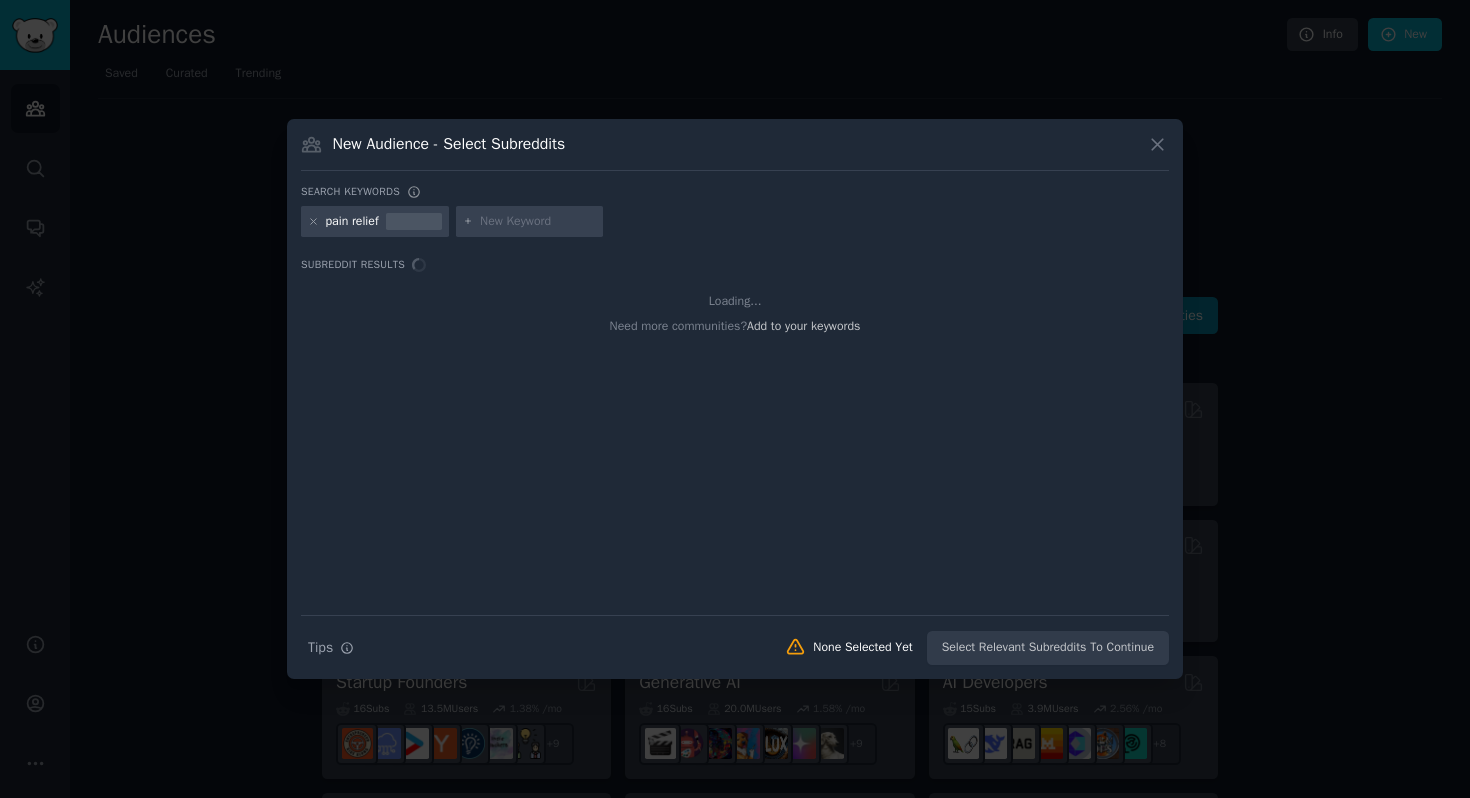 click on "Loading... Need more communities?  Add to your keywords" at bounding box center [735, 447] 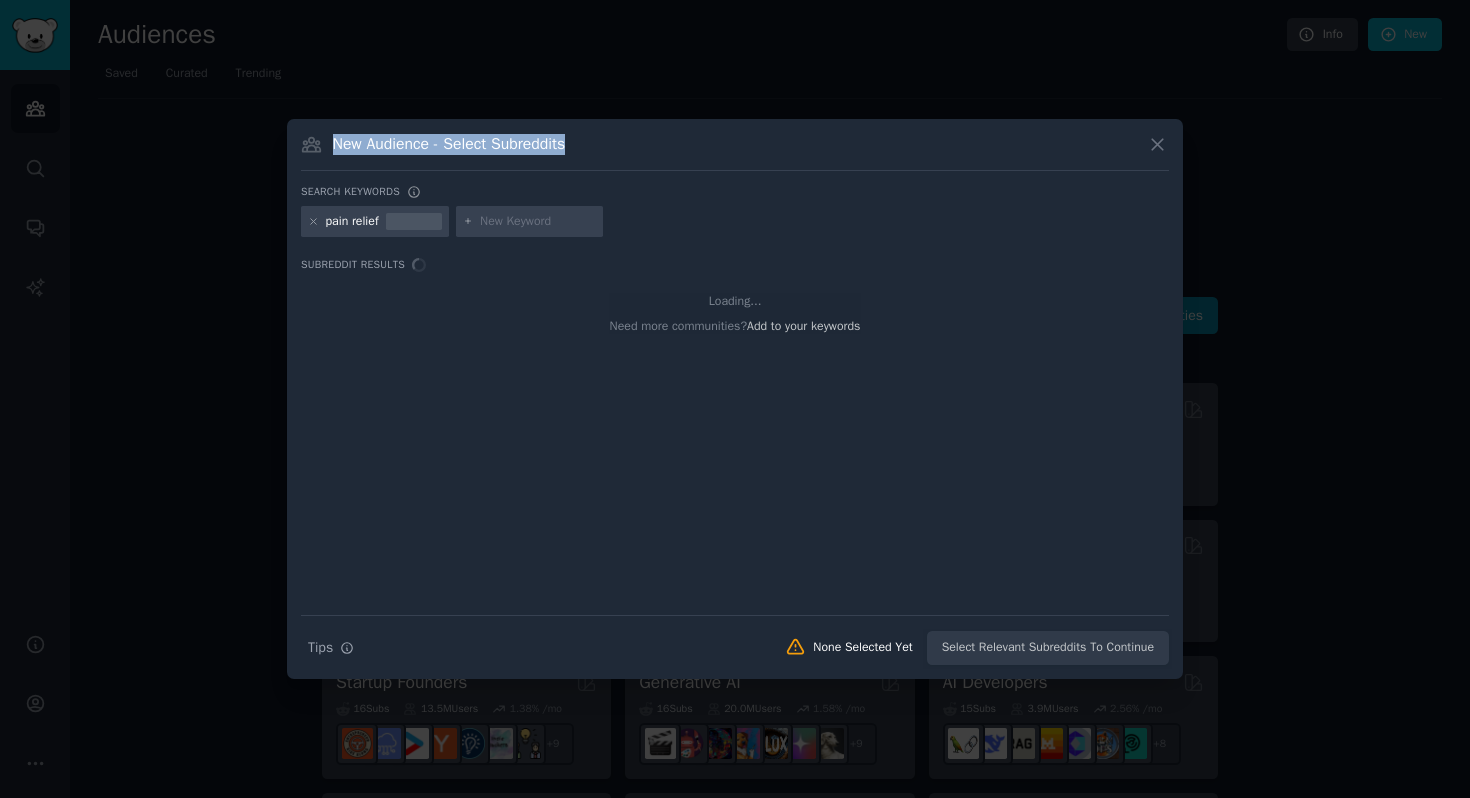 drag, startPoint x: 765, startPoint y: 151, endPoint x: 775, endPoint y: 112, distance: 40.261642 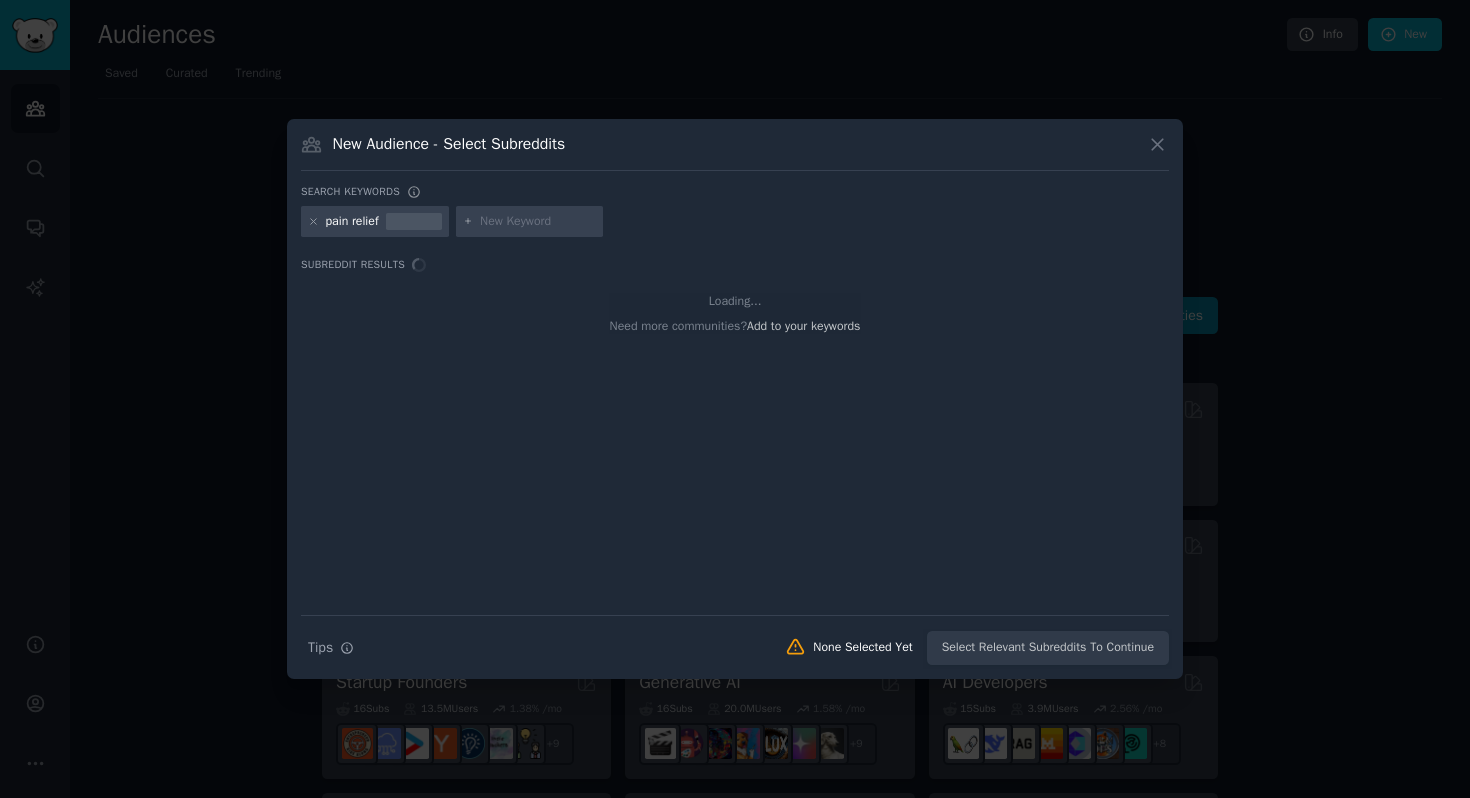click on "pain relief" at bounding box center [735, 225] 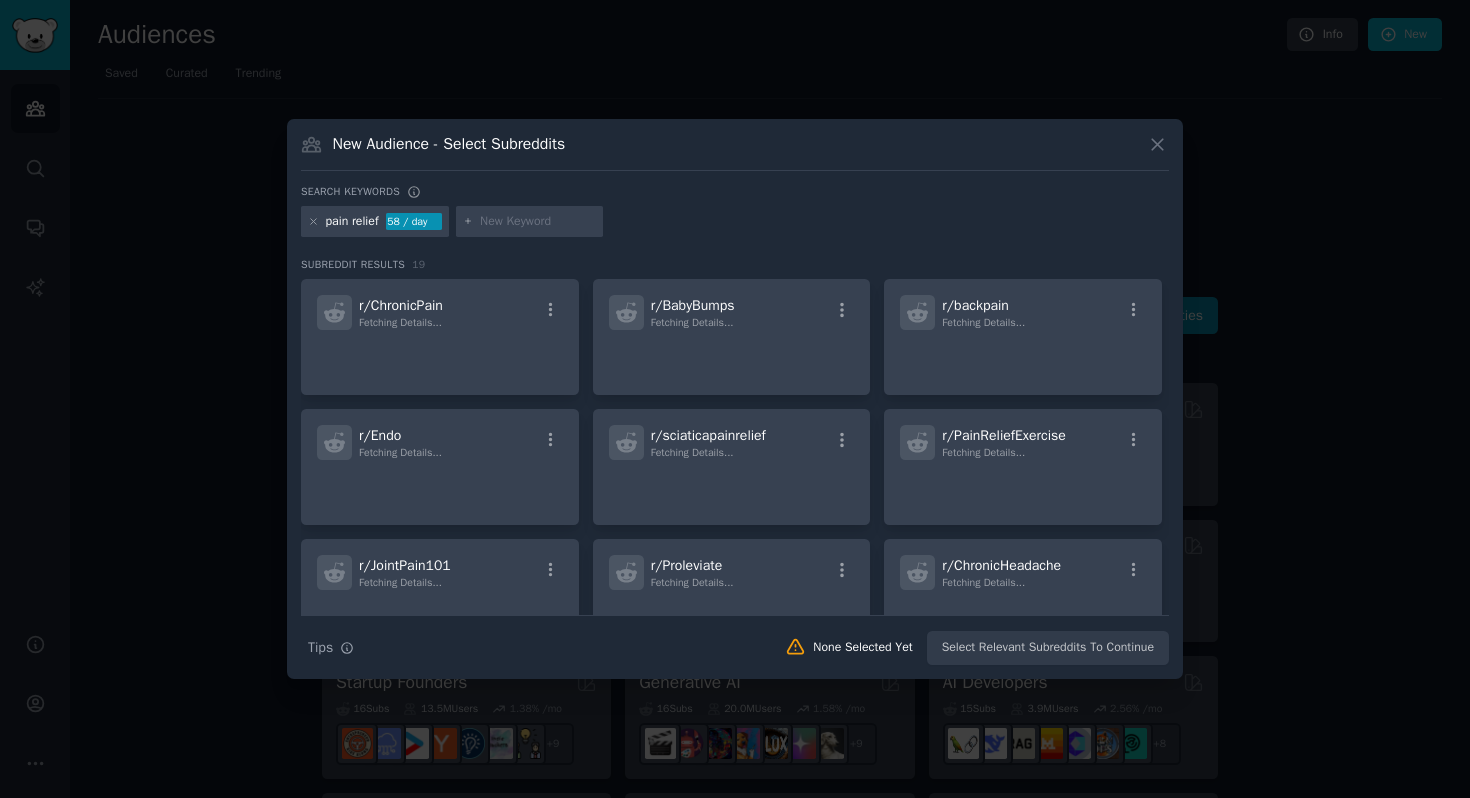 click on "pain relief 58 / day" at bounding box center [735, 225] 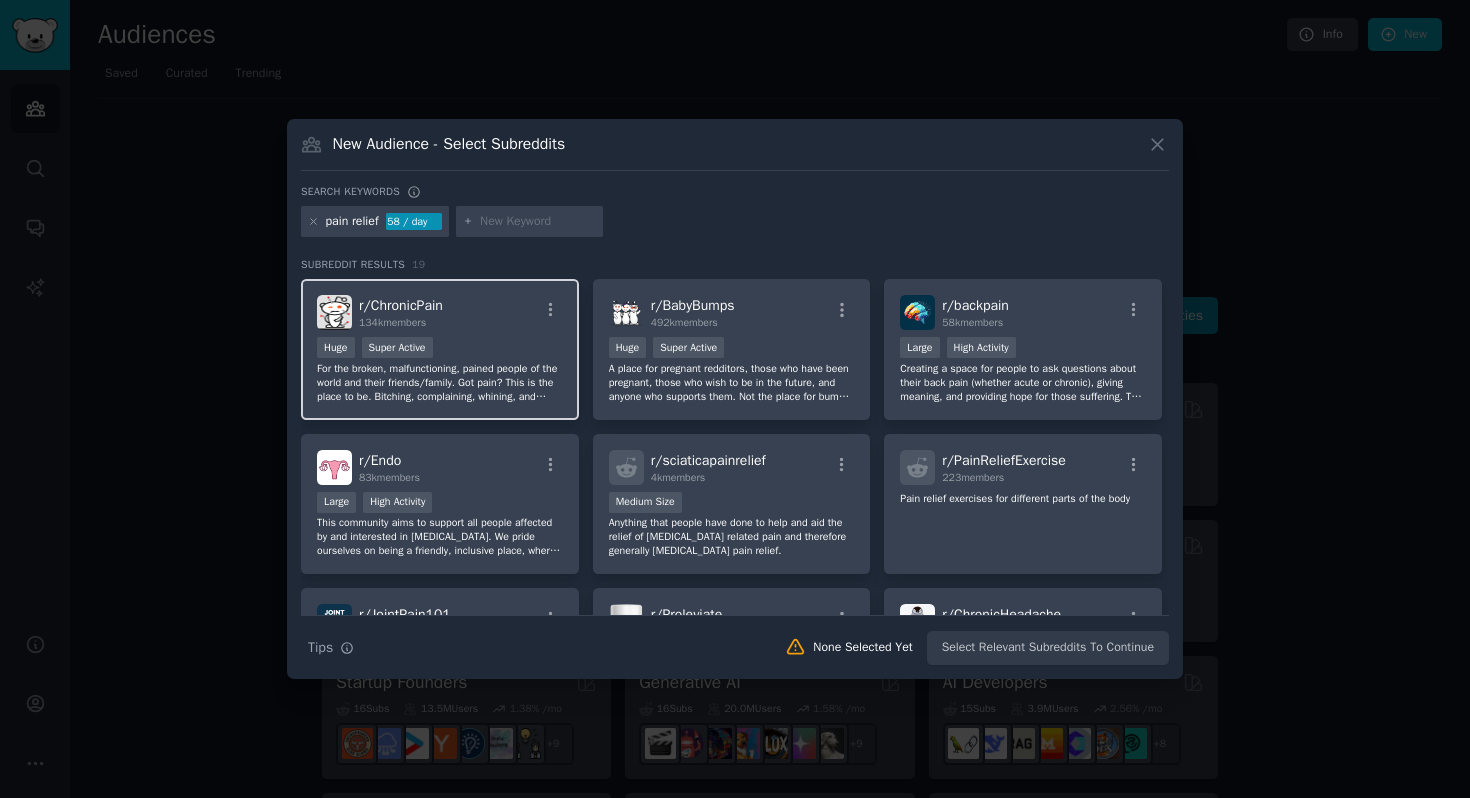 click on "r/ ChronicPain" at bounding box center (401, 305) 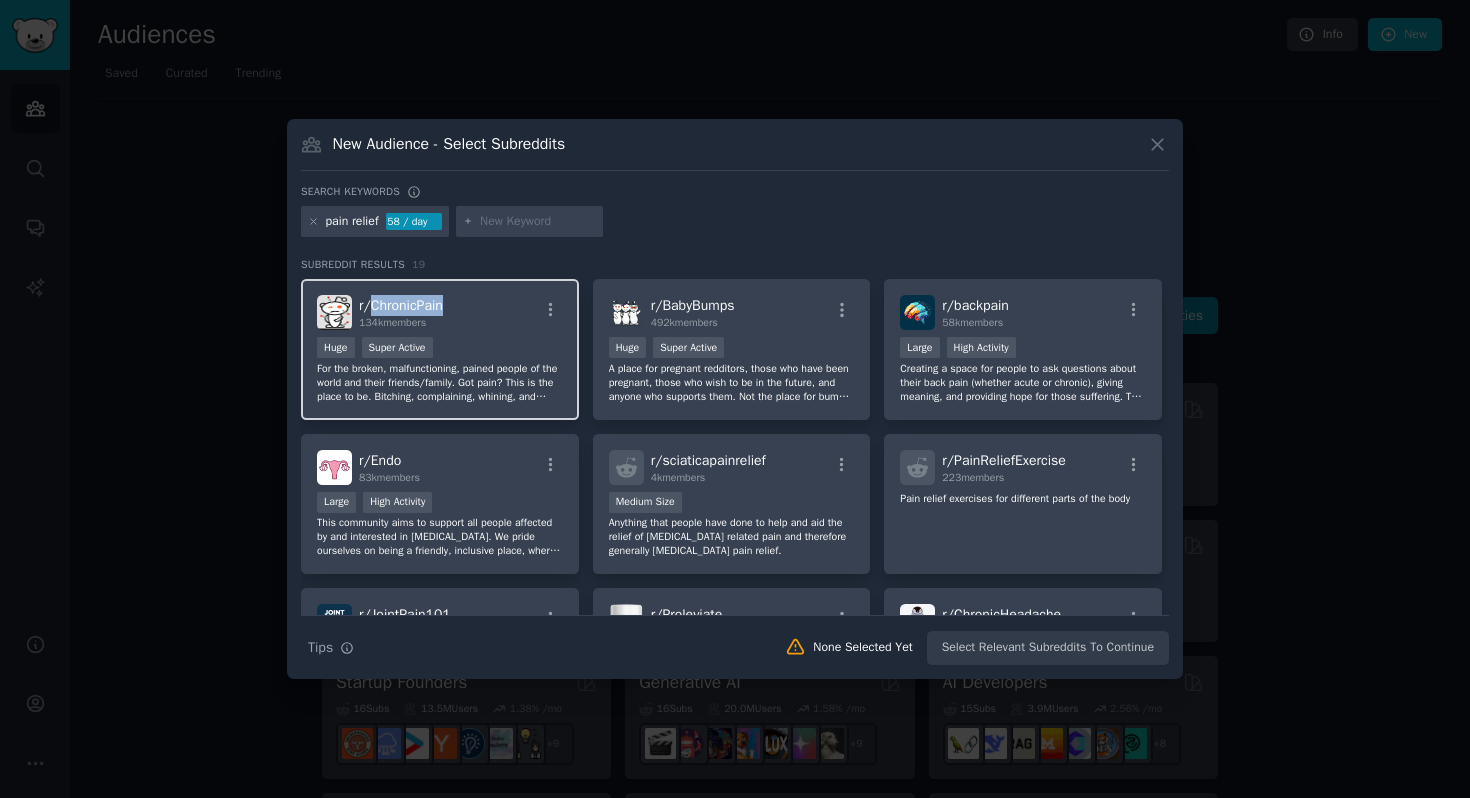 click on "r/ ChronicPain" at bounding box center (401, 305) 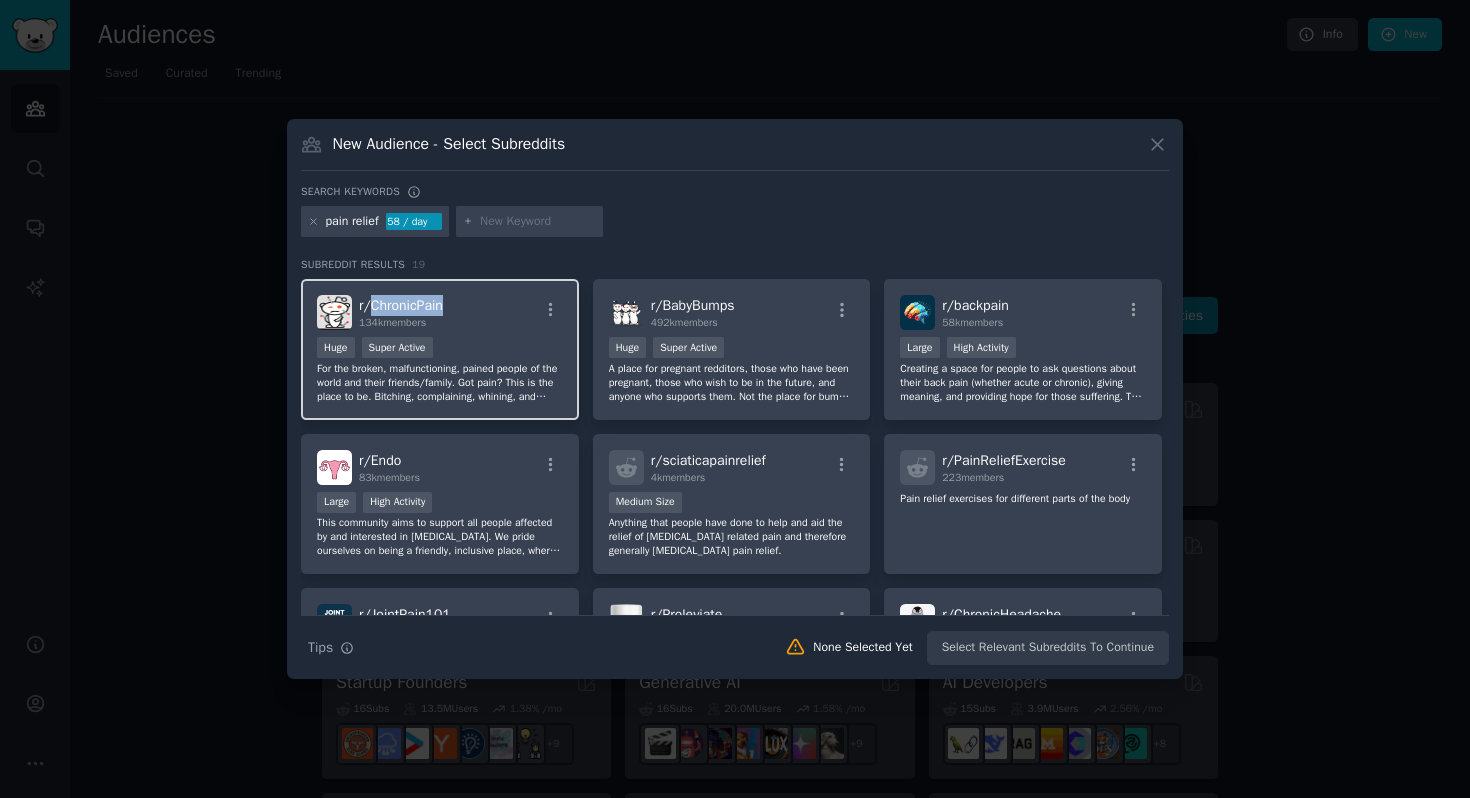 click on "r/ ChronicPain" at bounding box center (401, 305) 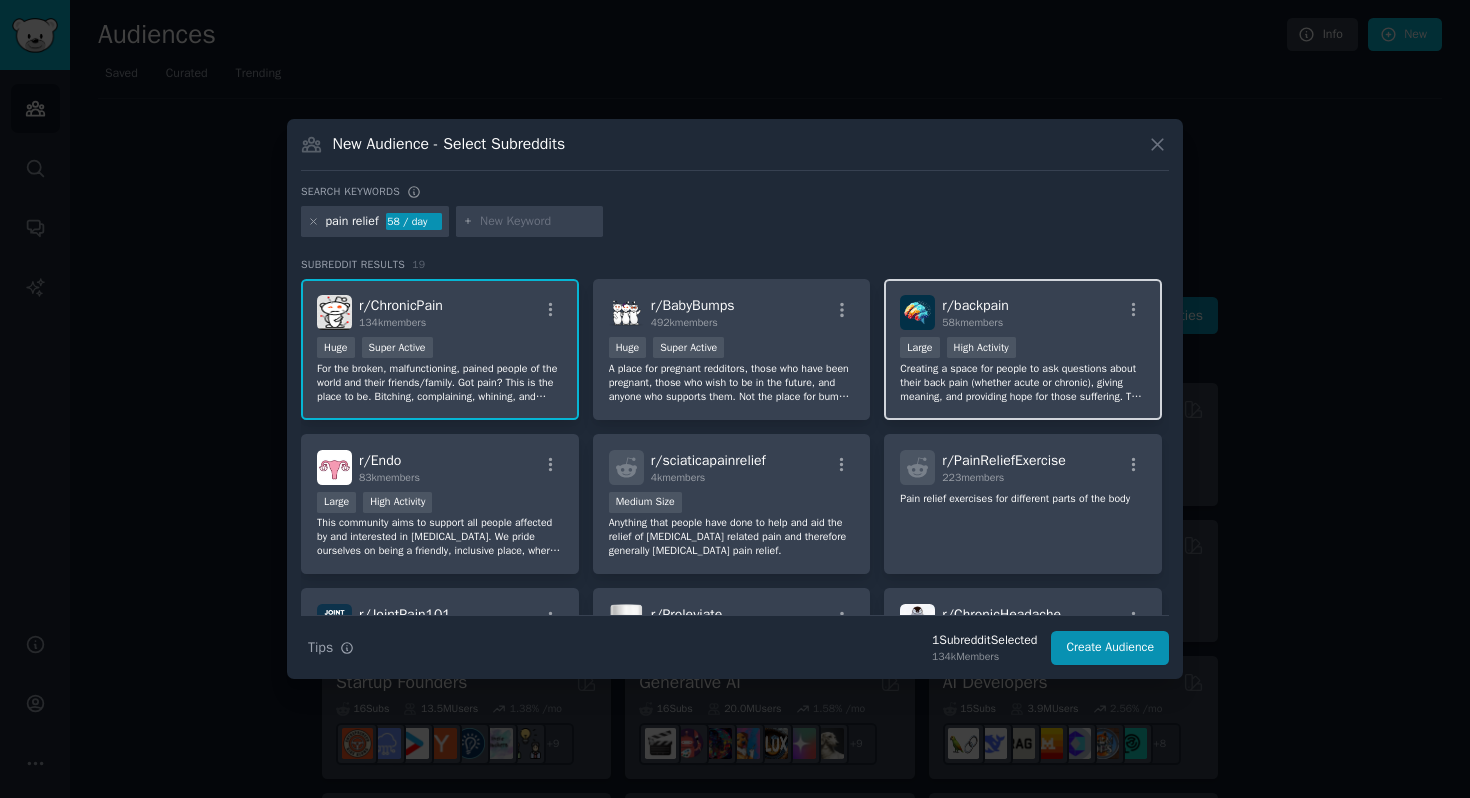 click on "r/ backpain 58k  members" at bounding box center [1023, 312] 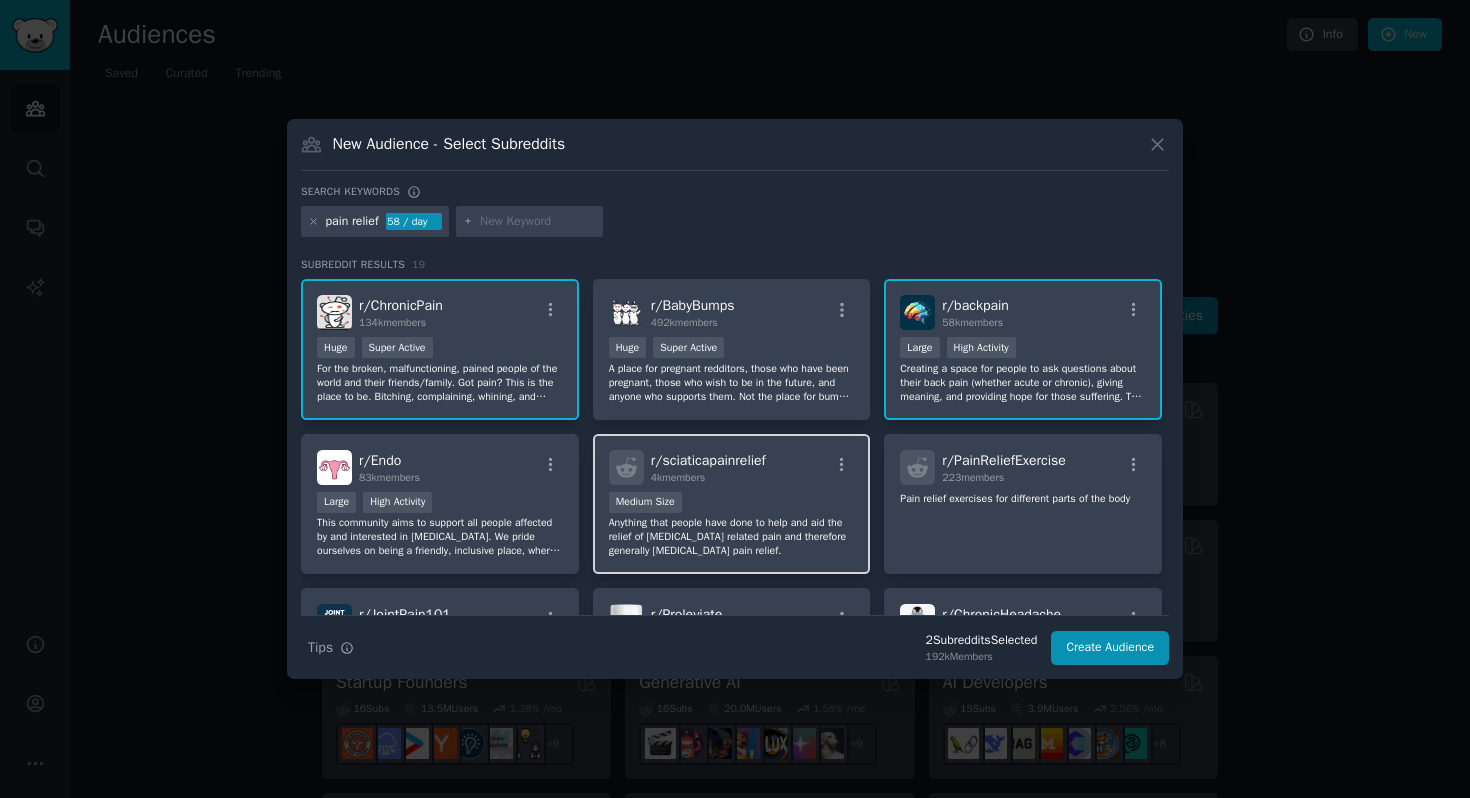 scroll, scrollTop: 300, scrollLeft: 0, axis: vertical 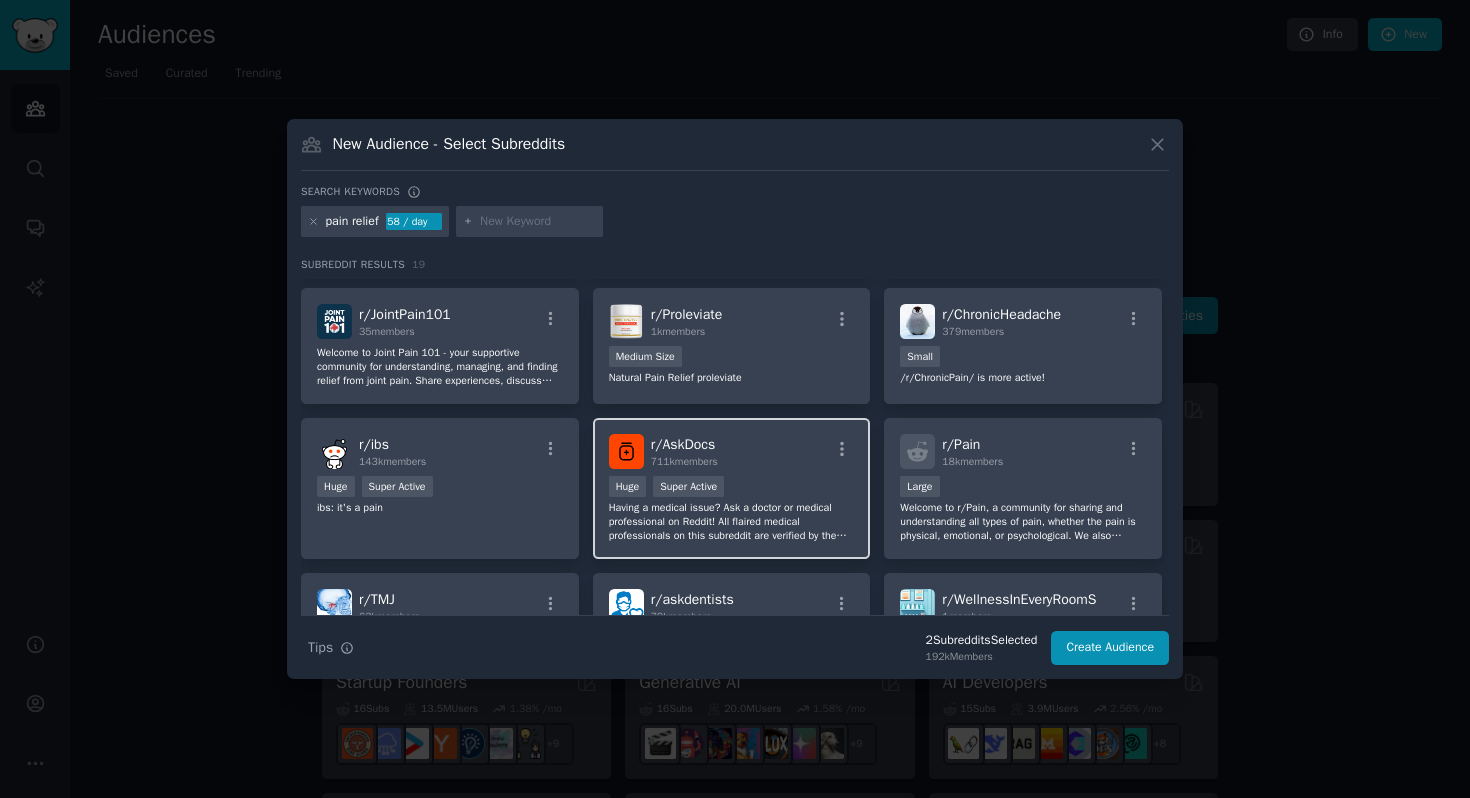 click on "r/ AskDocs 711k  members" at bounding box center [732, 451] 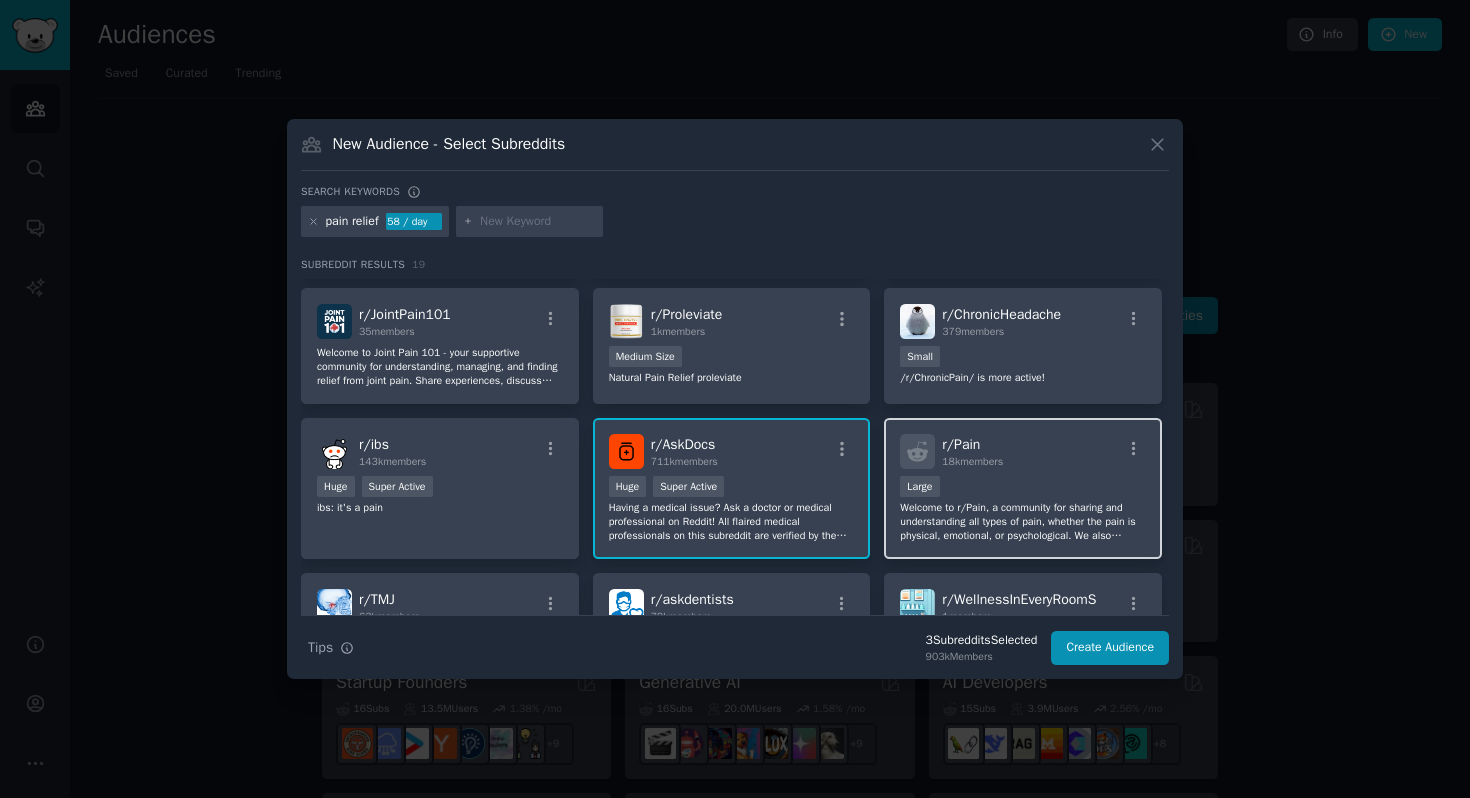 click on "r/ Pain 18k  members" at bounding box center [1023, 451] 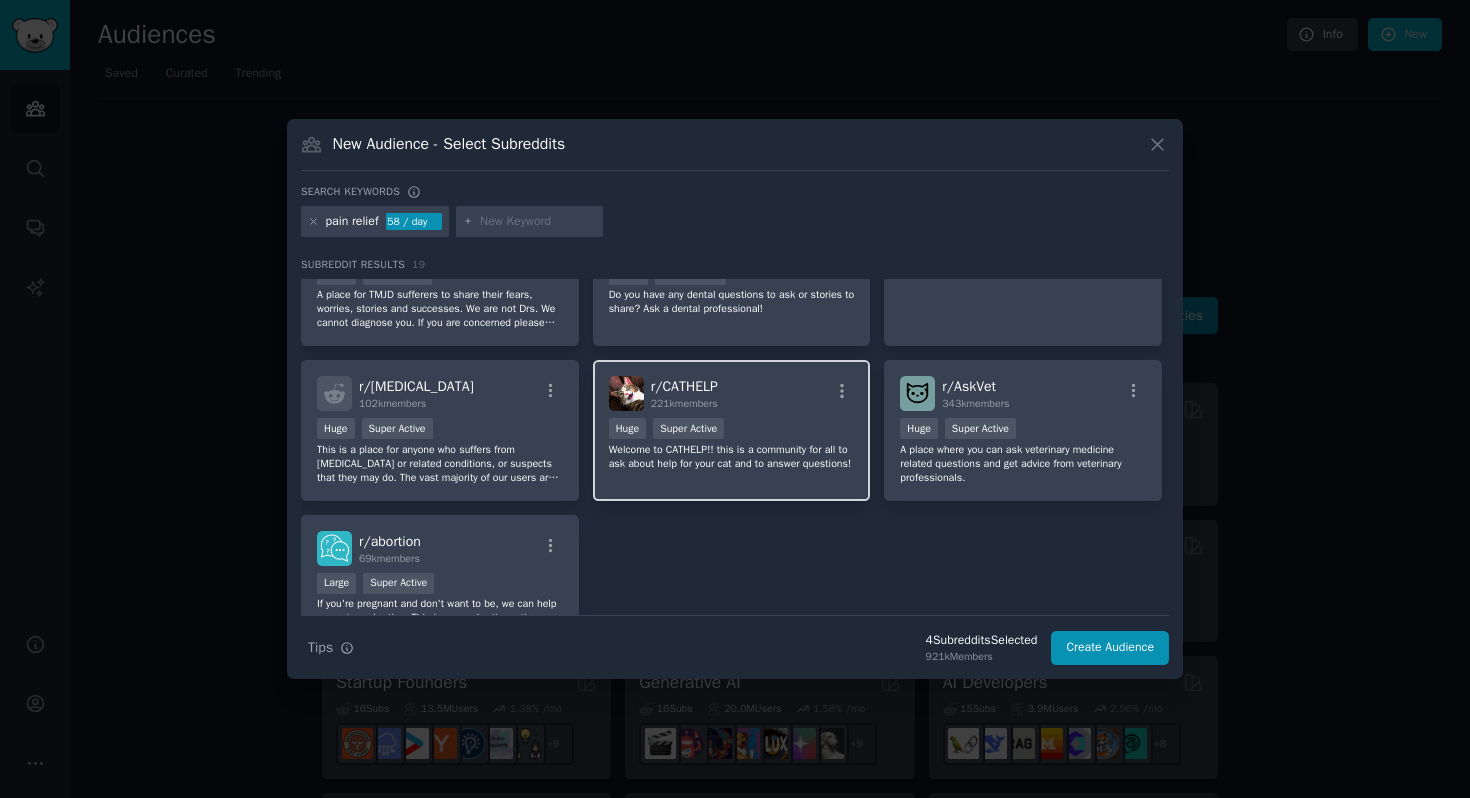 scroll, scrollTop: 762, scrollLeft: 0, axis: vertical 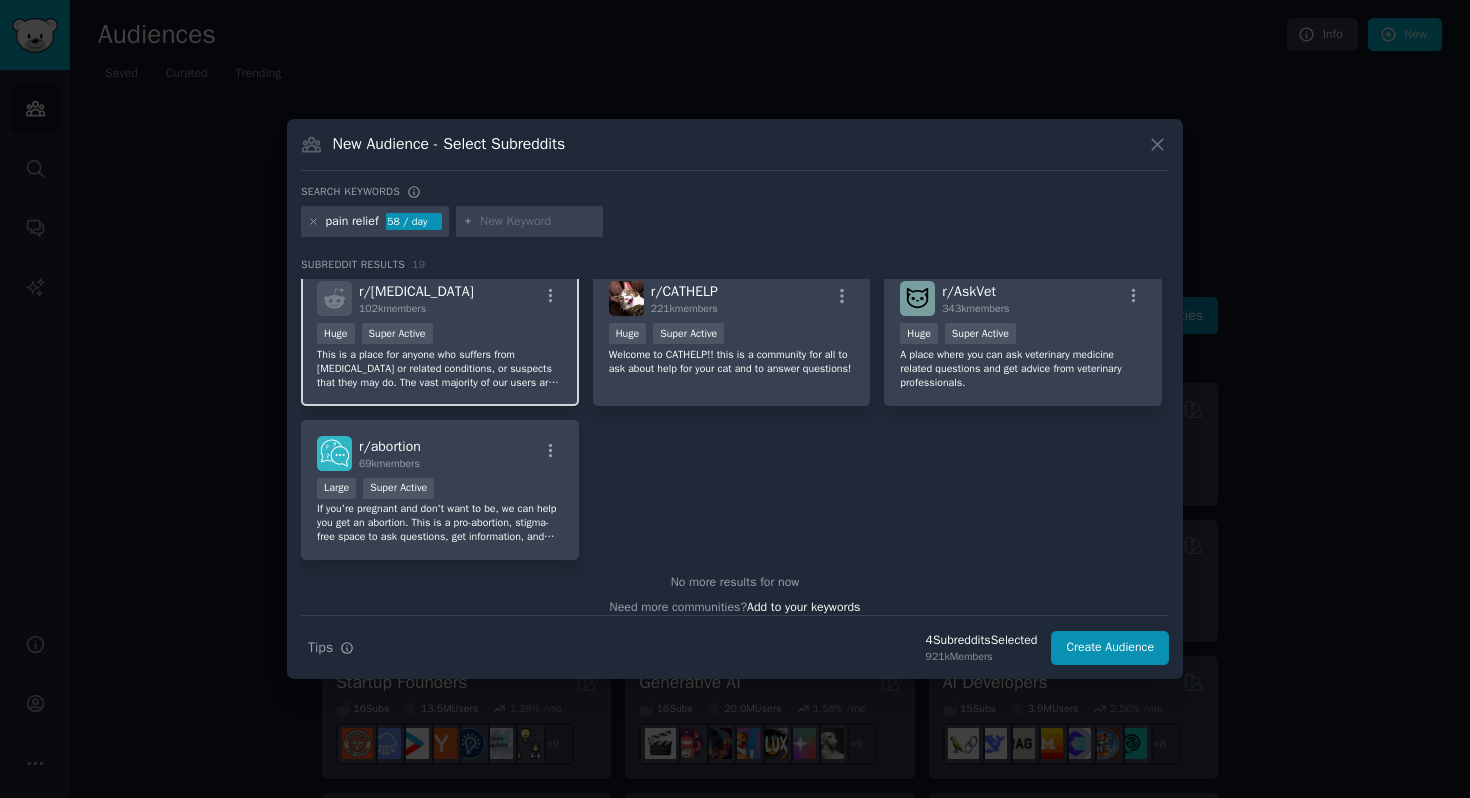 click on "r/ endometriosis 102k  members" at bounding box center (440, 298) 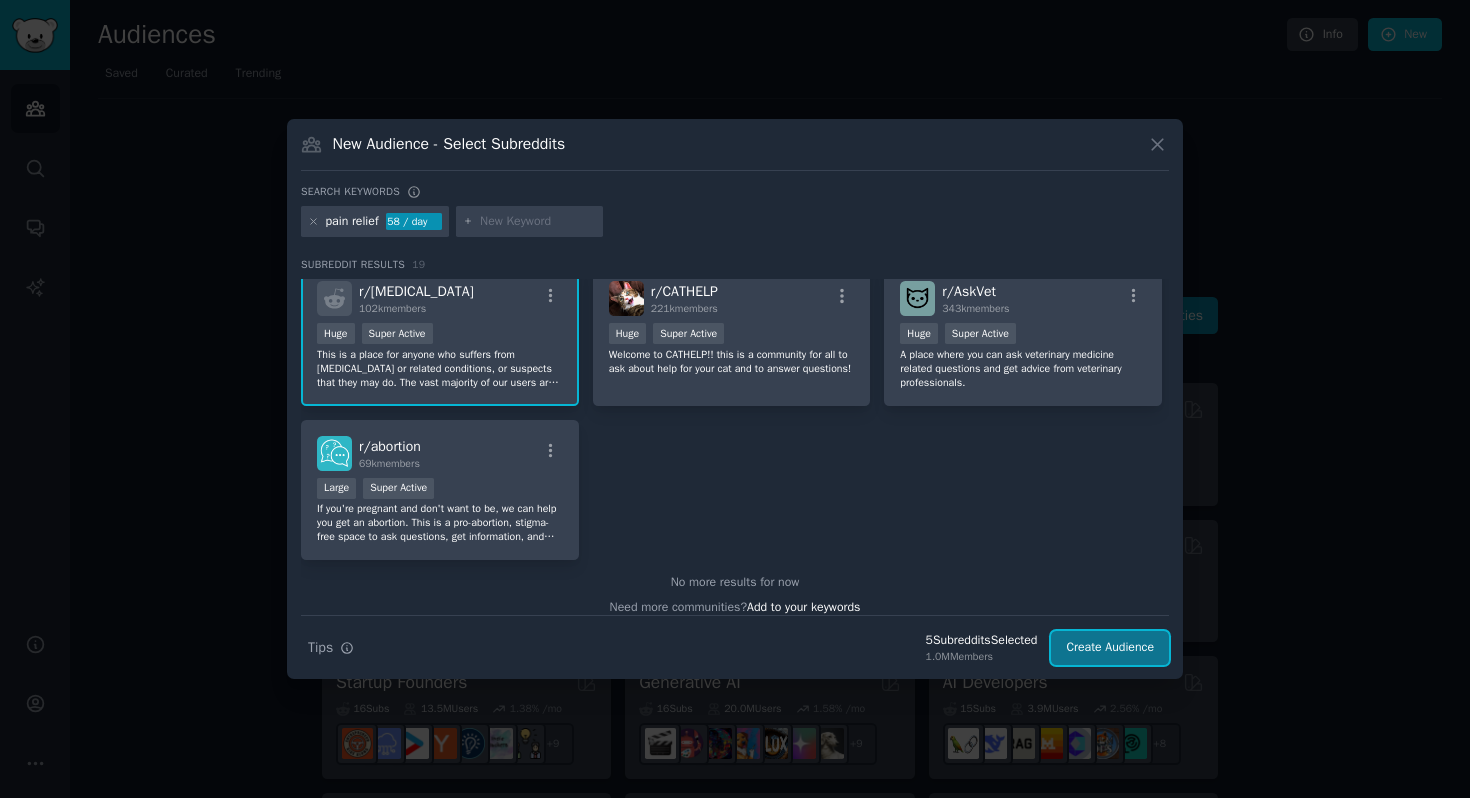 click on "Create Audience" at bounding box center [1110, 648] 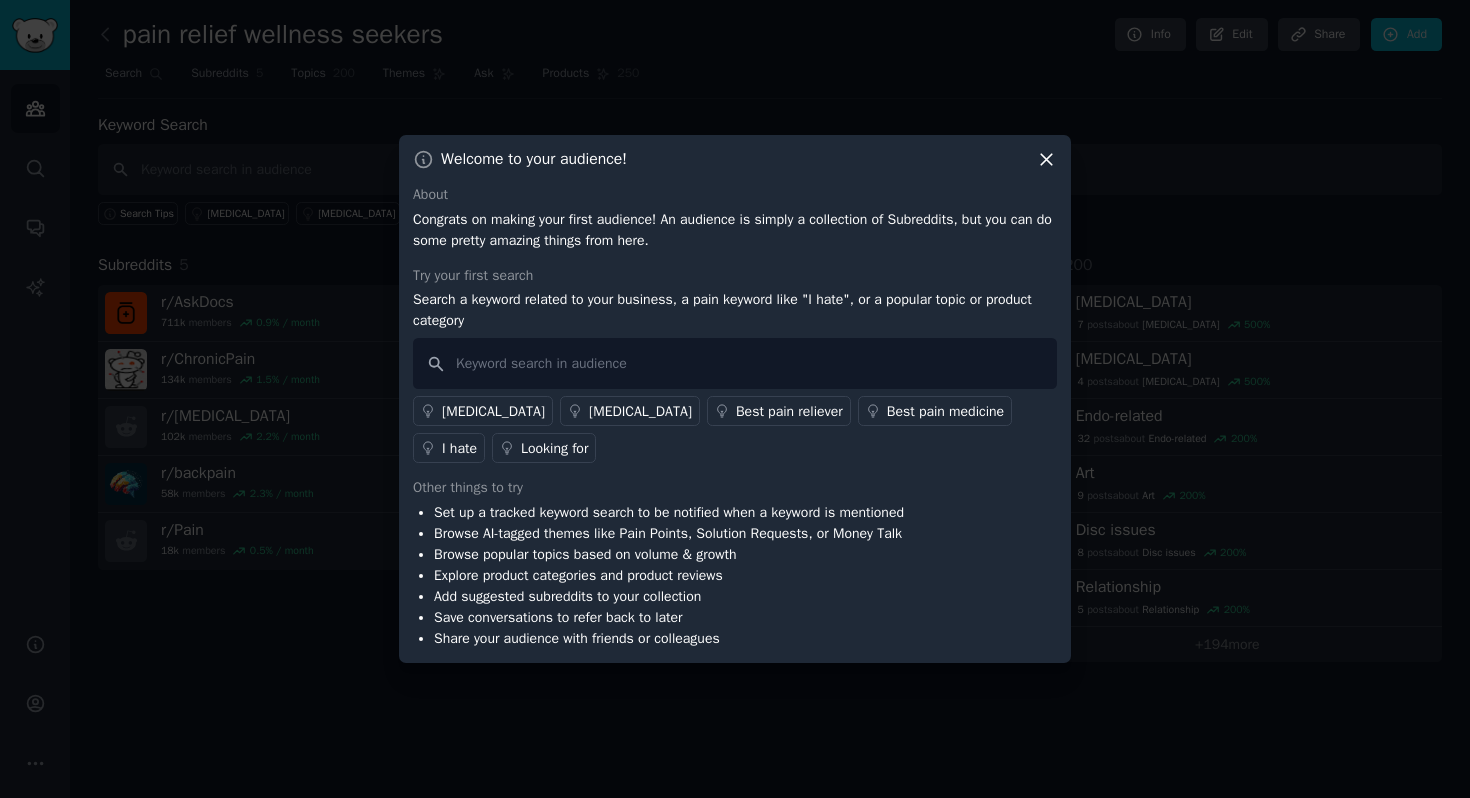 click 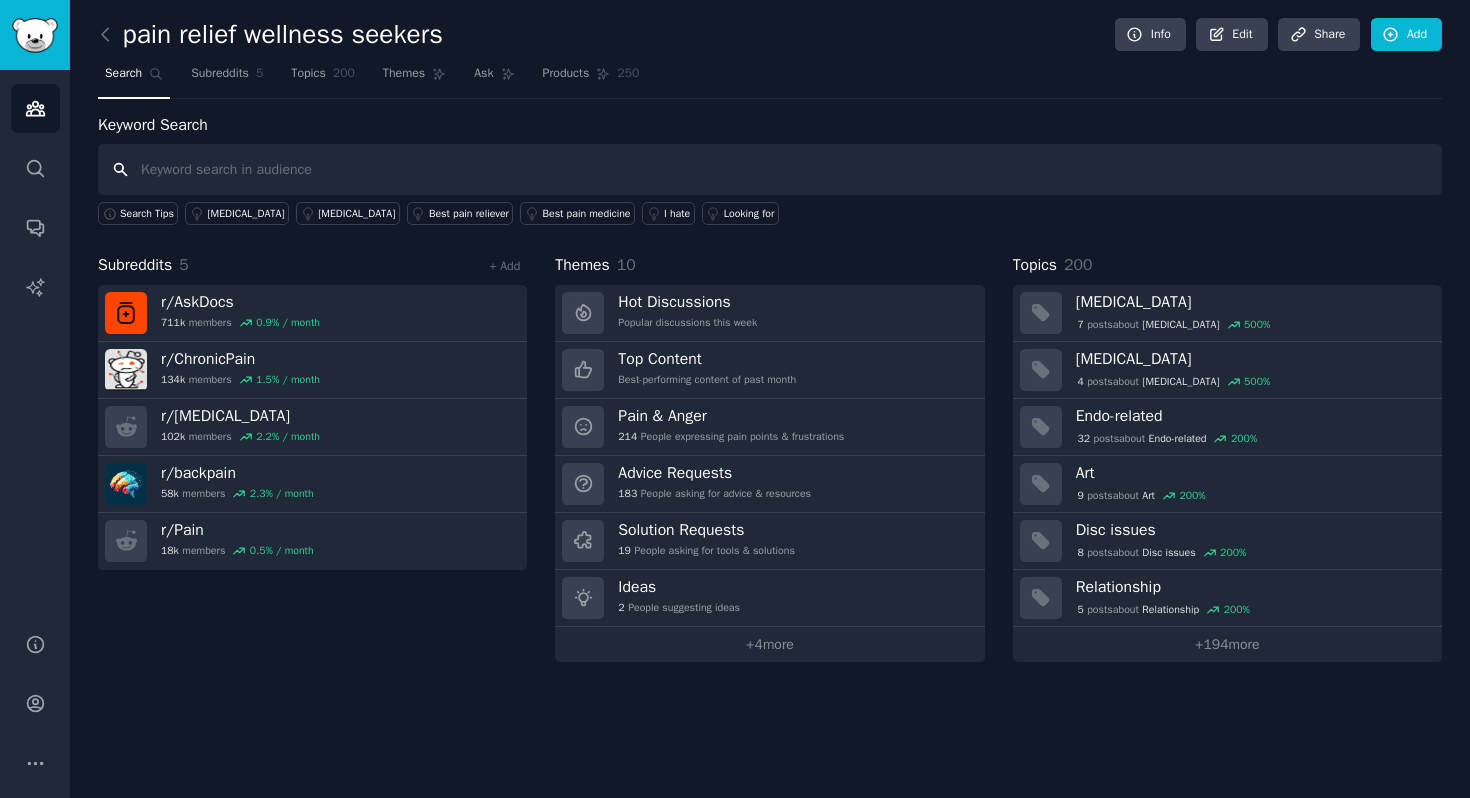 click at bounding box center (770, 169) 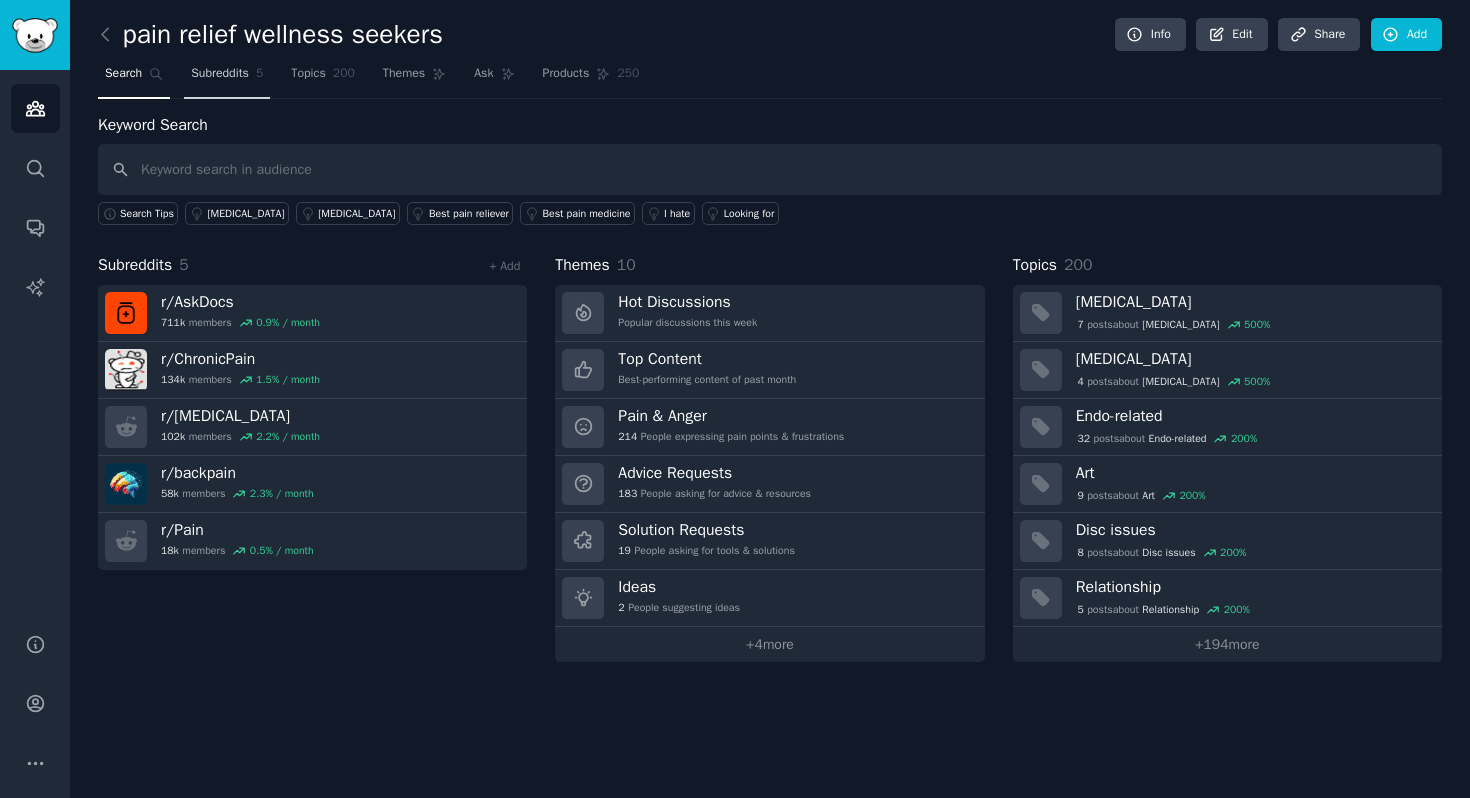 click on "Subreddits" at bounding box center (220, 74) 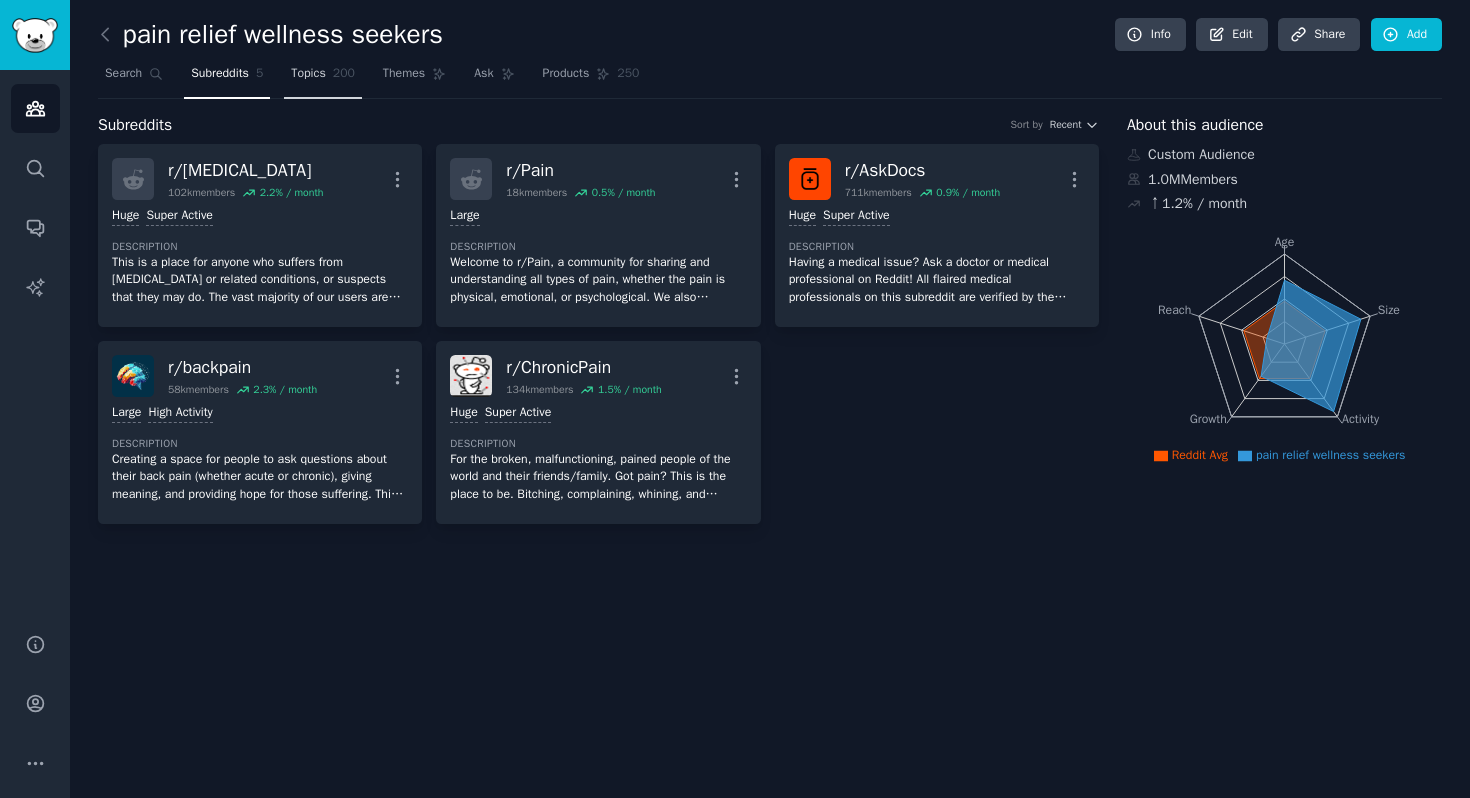click on "Topics" at bounding box center (308, 74) 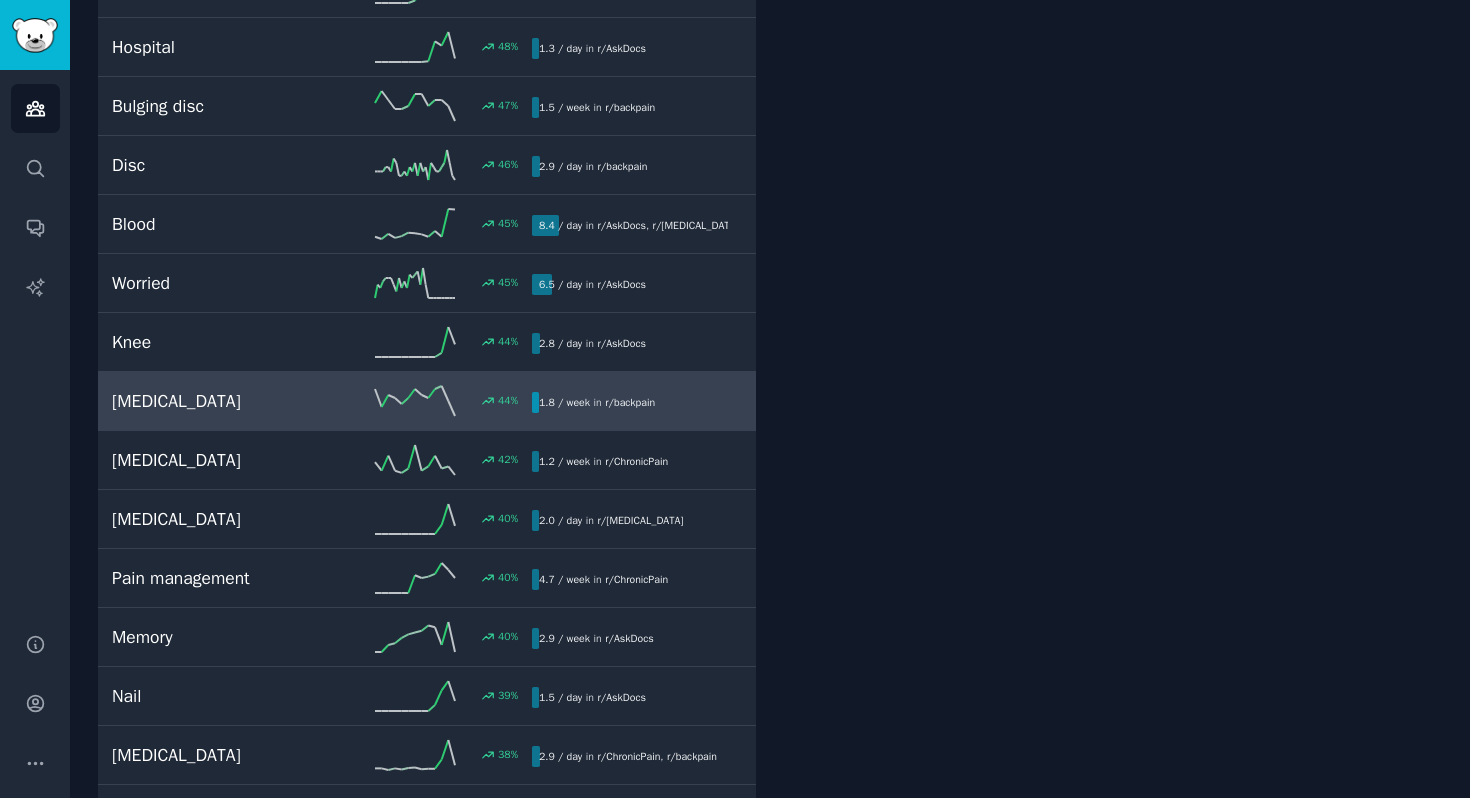 scroll, scrollTop: 2741, scrollLeft: 0, axis: vertical 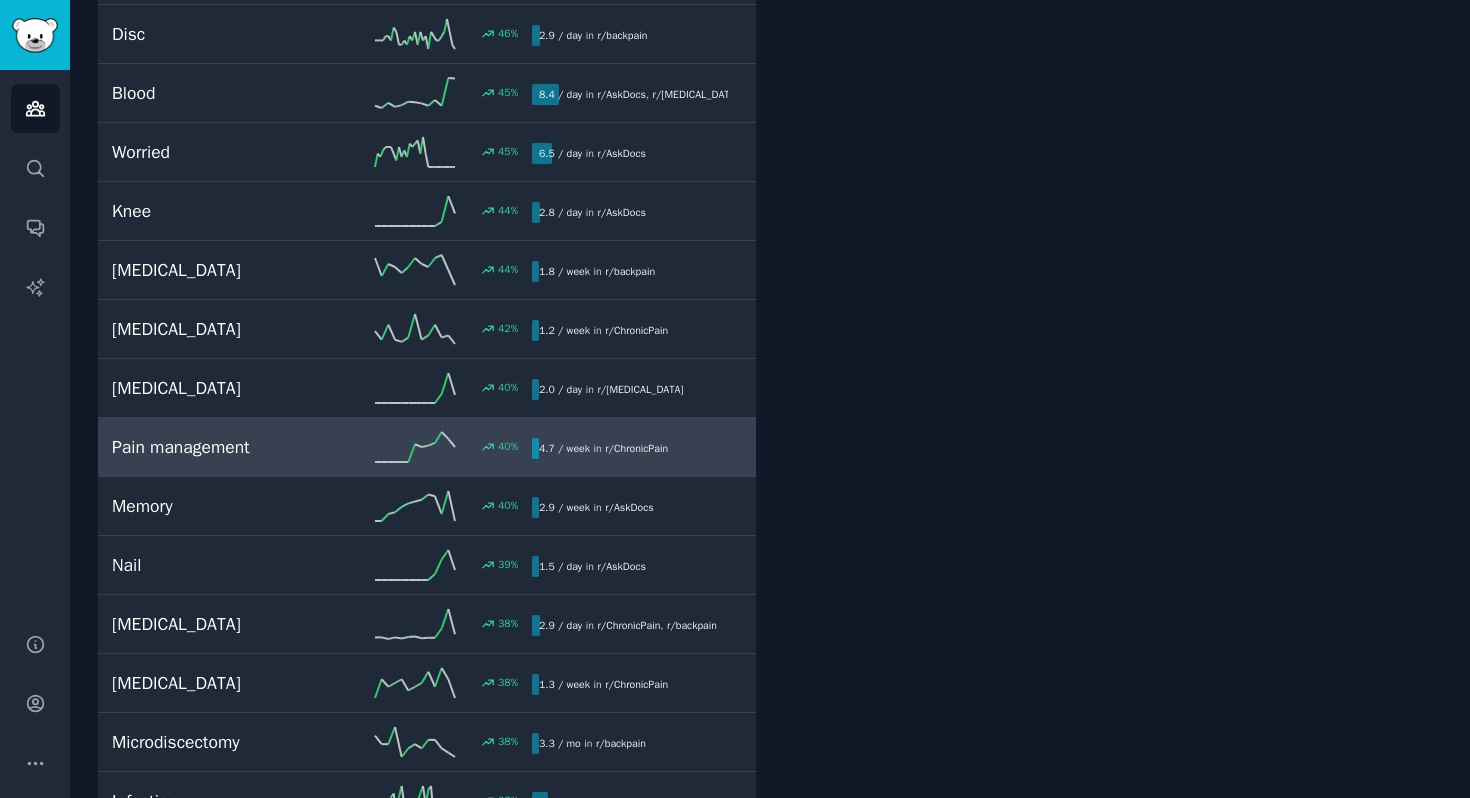 click on "Pain management" at bounding box center [217, 447] 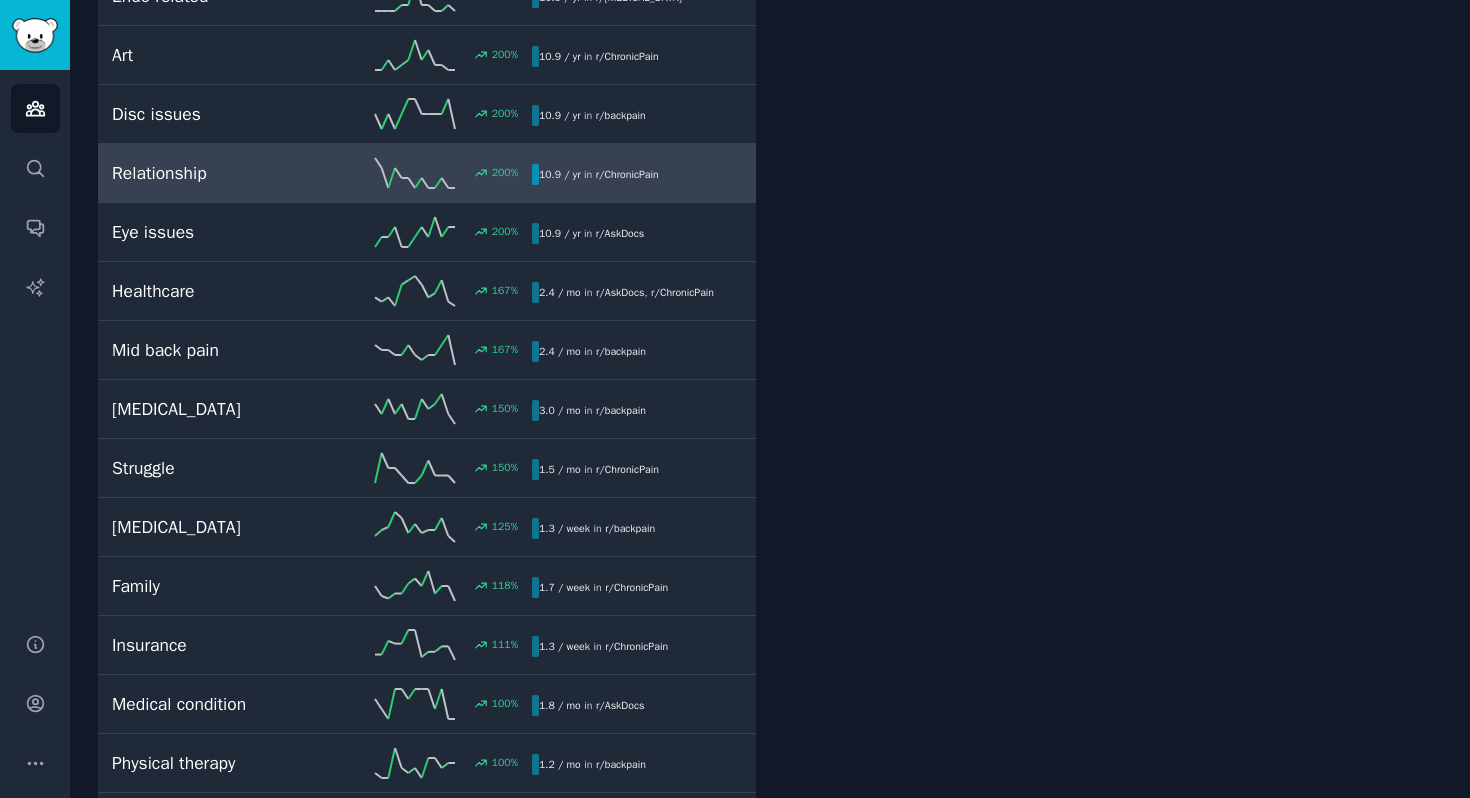 scroll, scrollTop: 112, scrollLeft: 0, axis: vertical 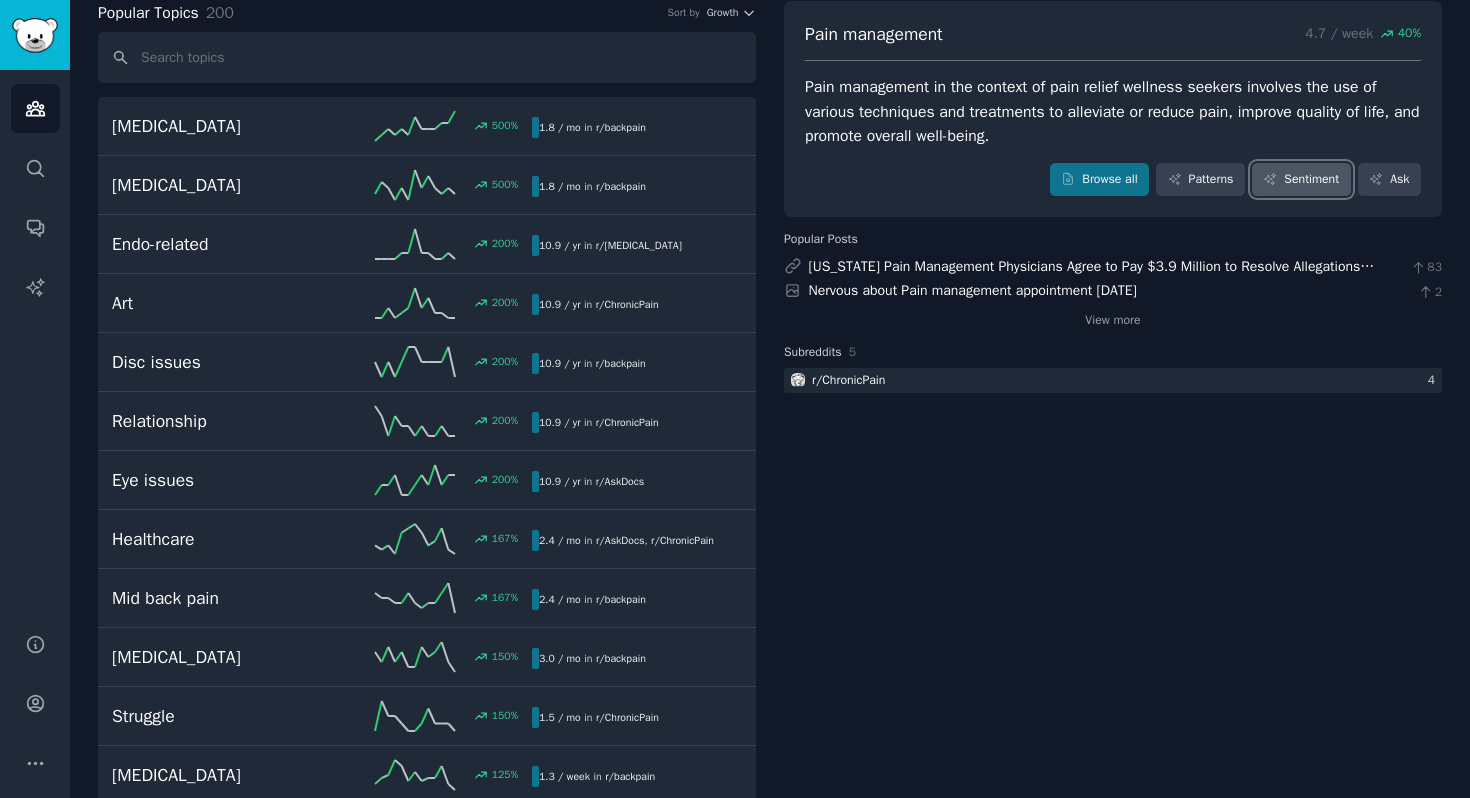 click on "Sentiment" at bounding box center (1301, 180) 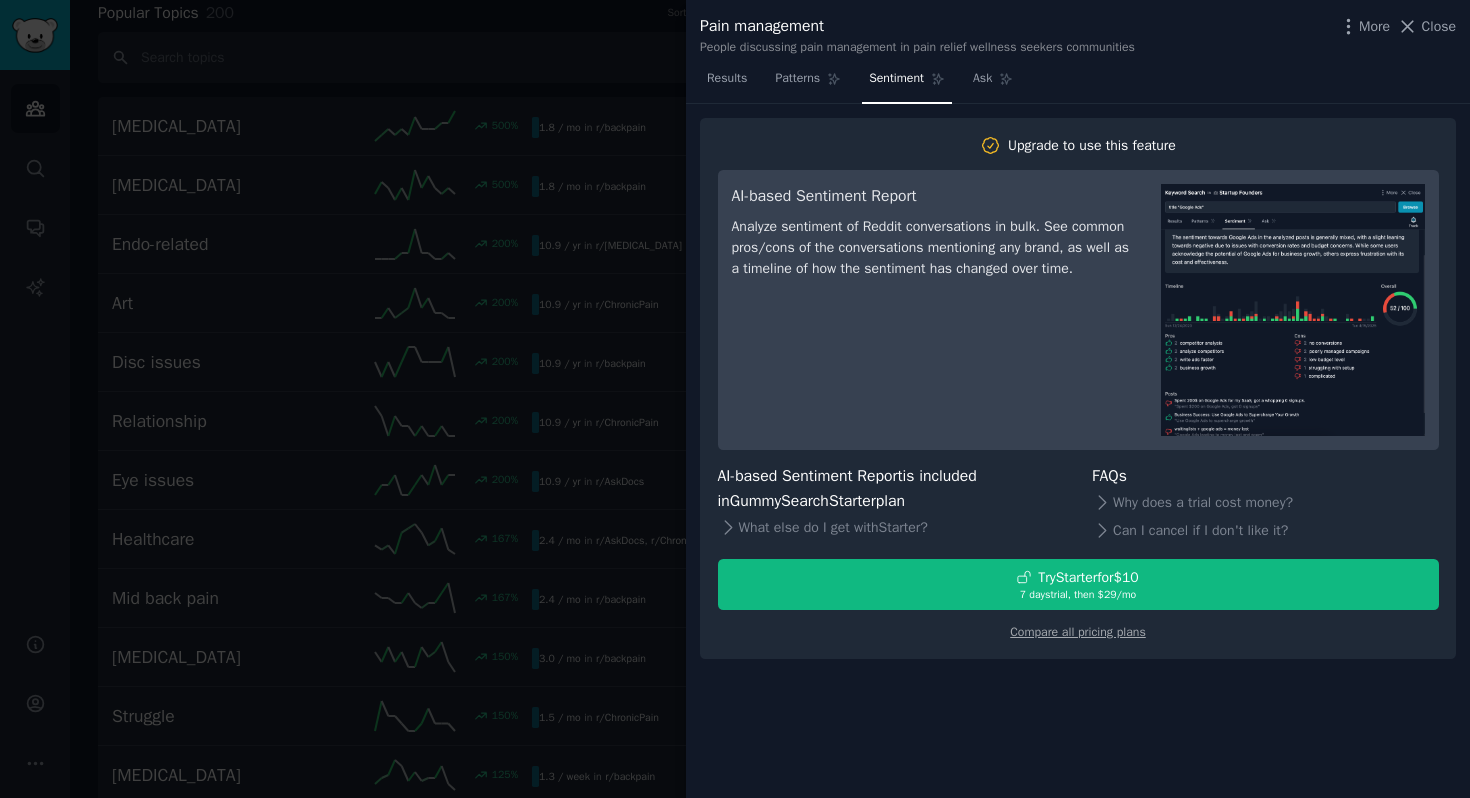 click on "Close" at bounding box center [1426, 26] 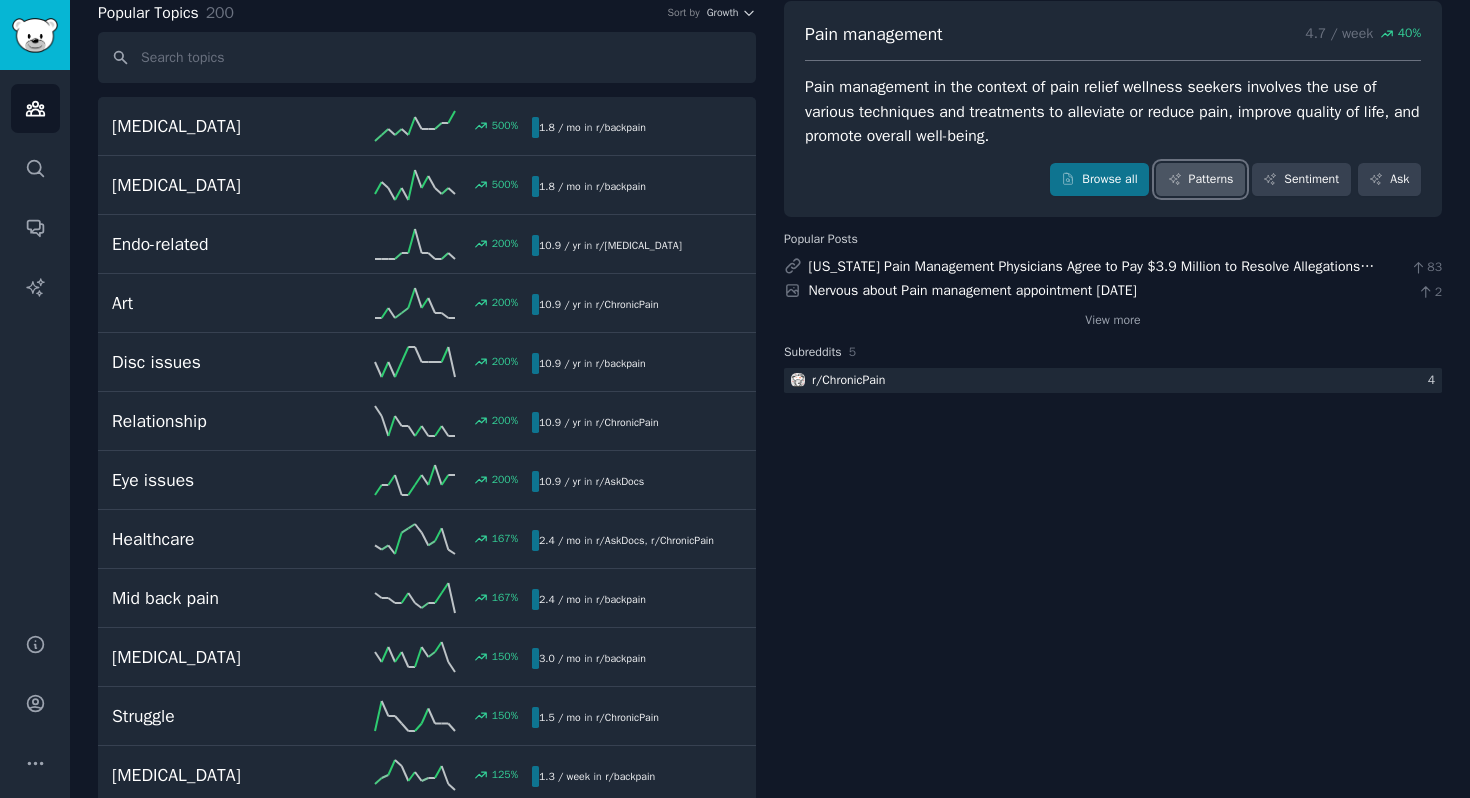click on "Patterns" at bounding box center (1200, 180) 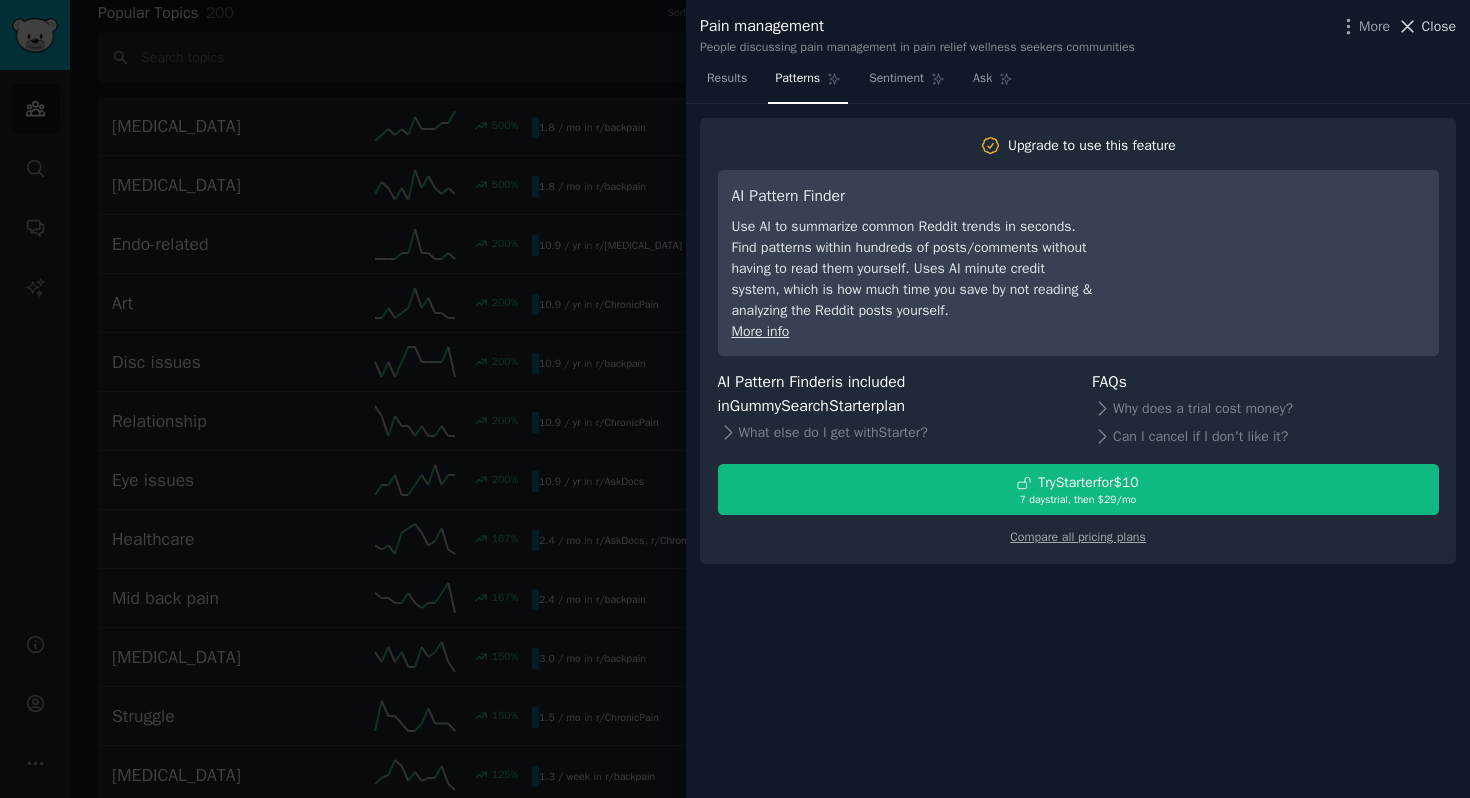 click on "Close" at bounding box center [1439, 26] 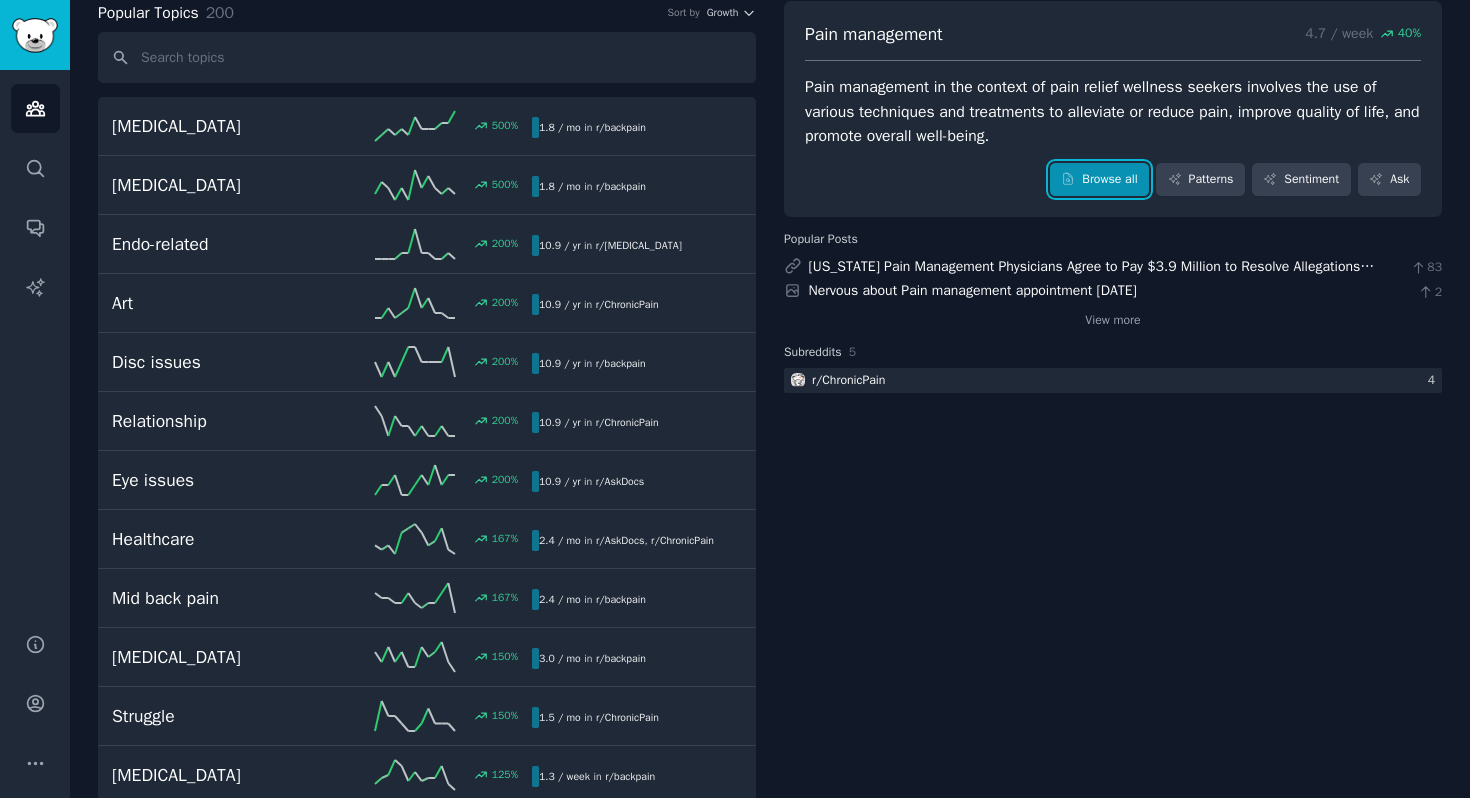 click on "Browse all" at bounding box center (1099, 180) 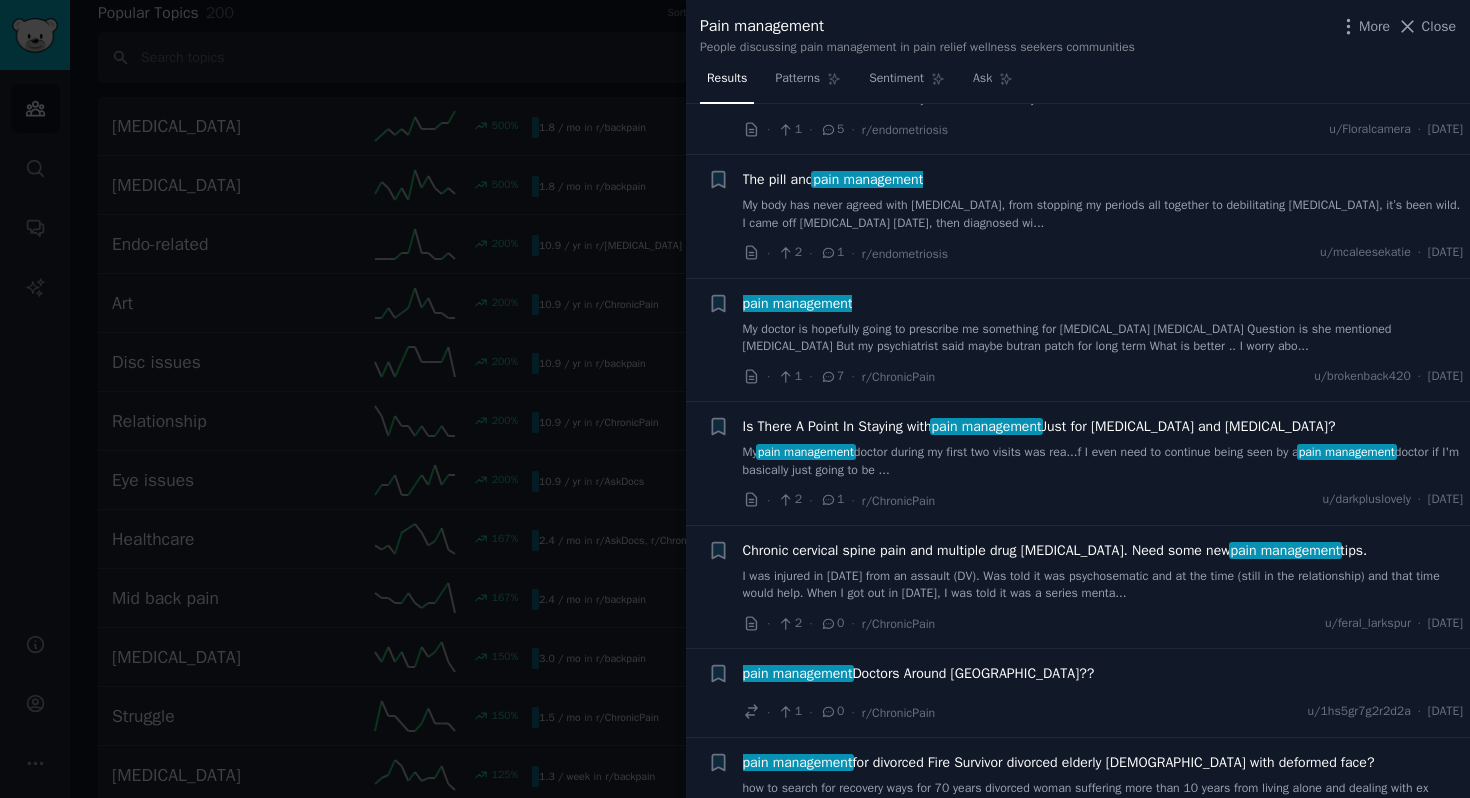scroll, scrollTop: 936, scrollLeft: 0, axis: vertical 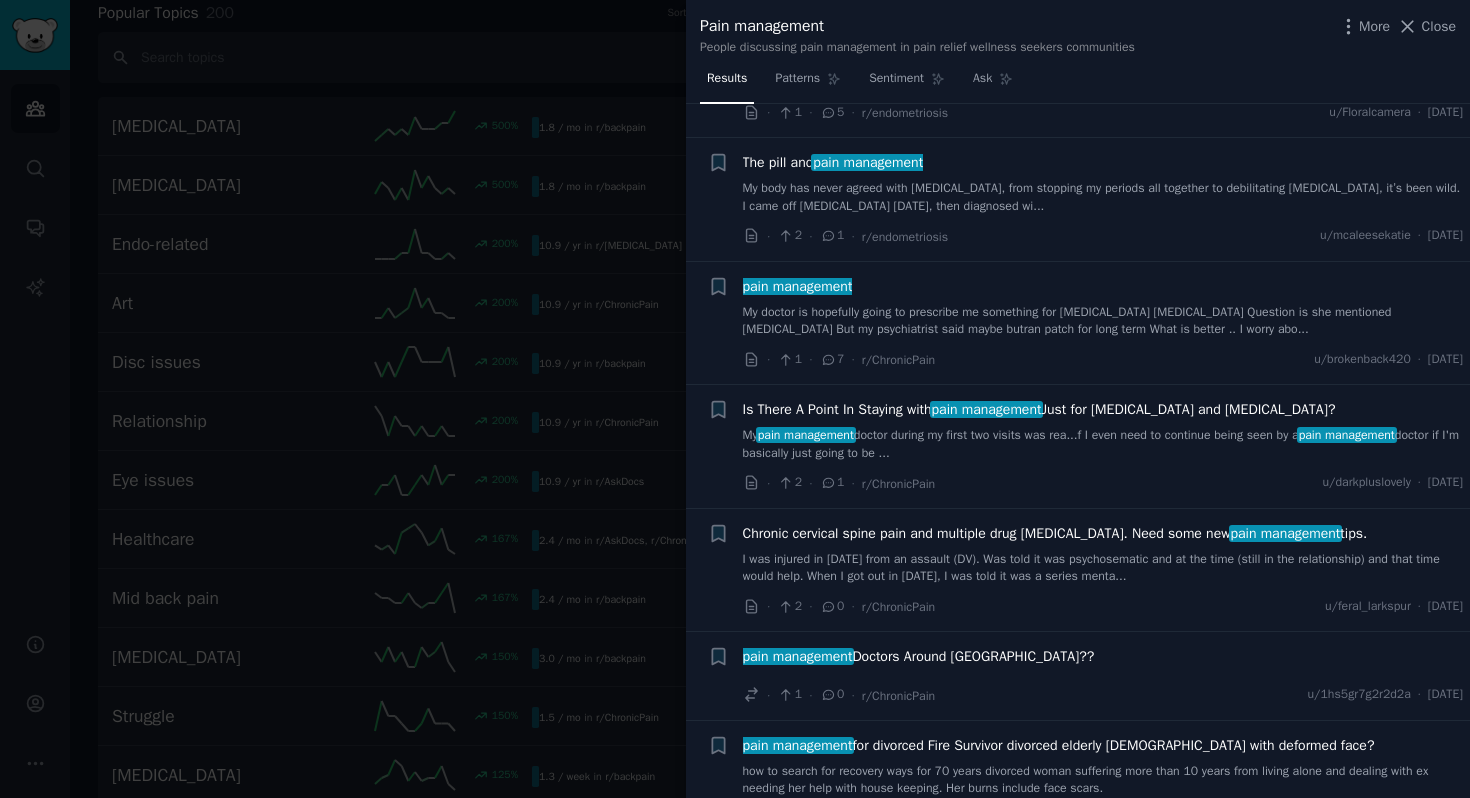 click at bounding box center (735, 399) 